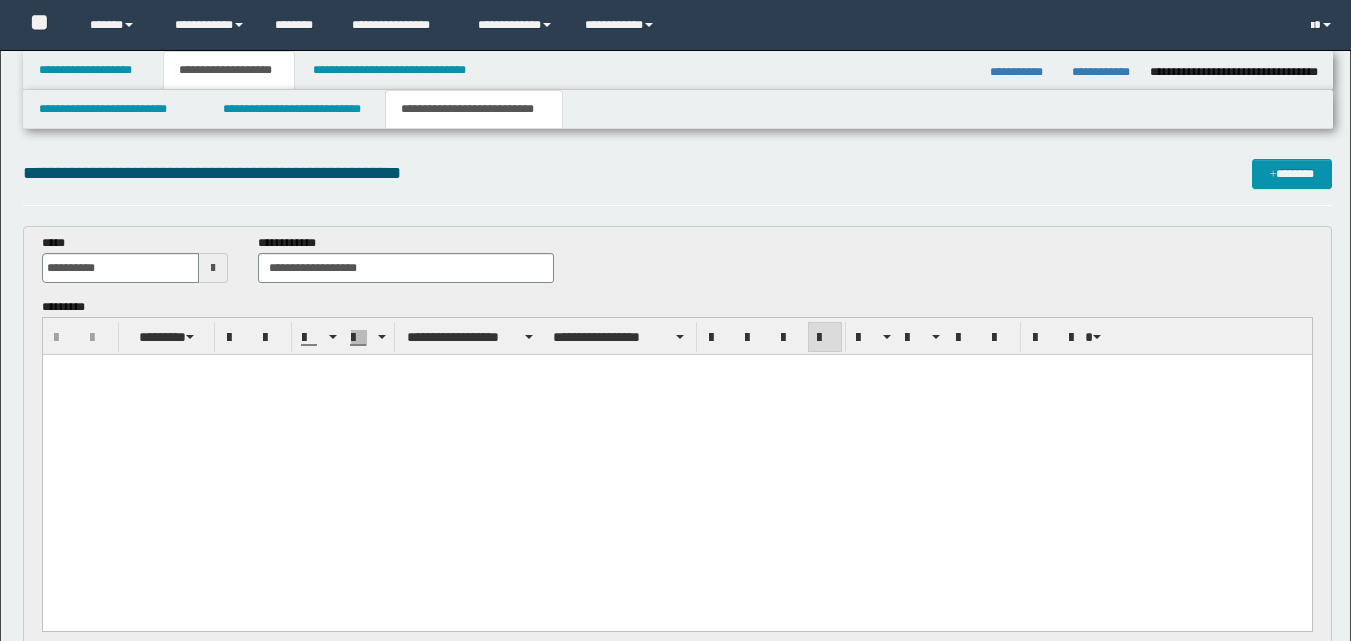 scroll, scrollTop: 0, scrollLeft: 0, axis: both 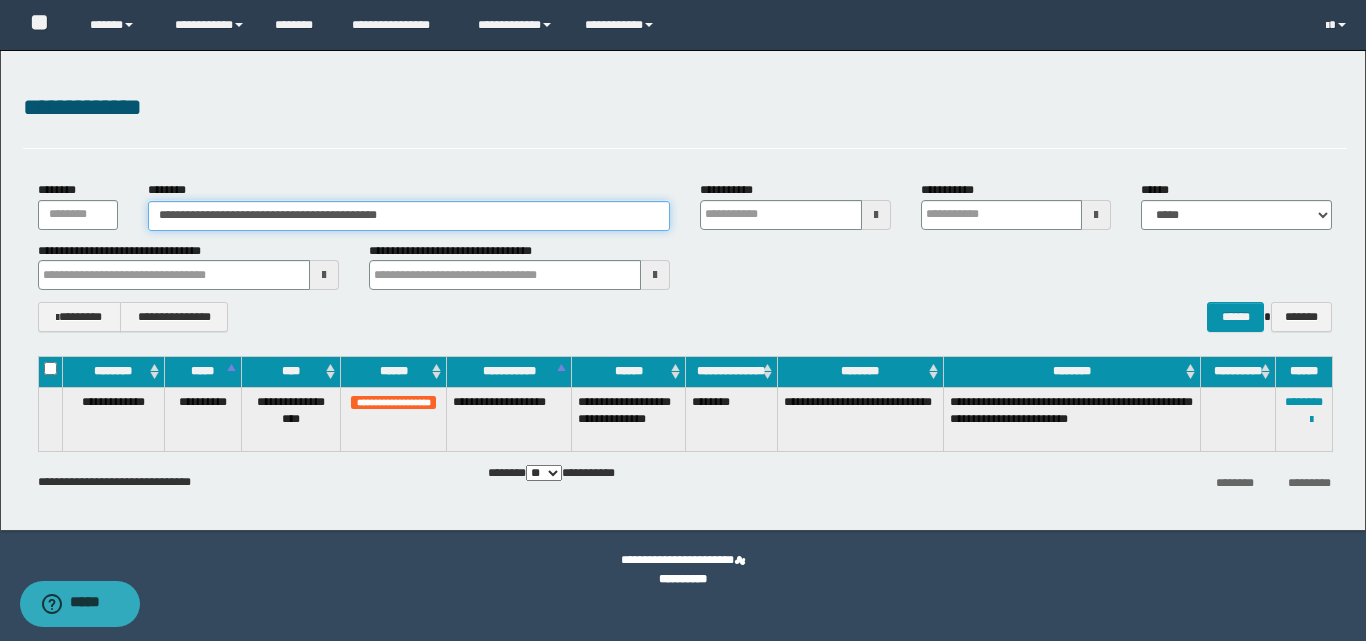 drag, startPoint x: 417, startPoint y: 211, endPoint x: 41, endPoint y: 218, distance: 376.06516 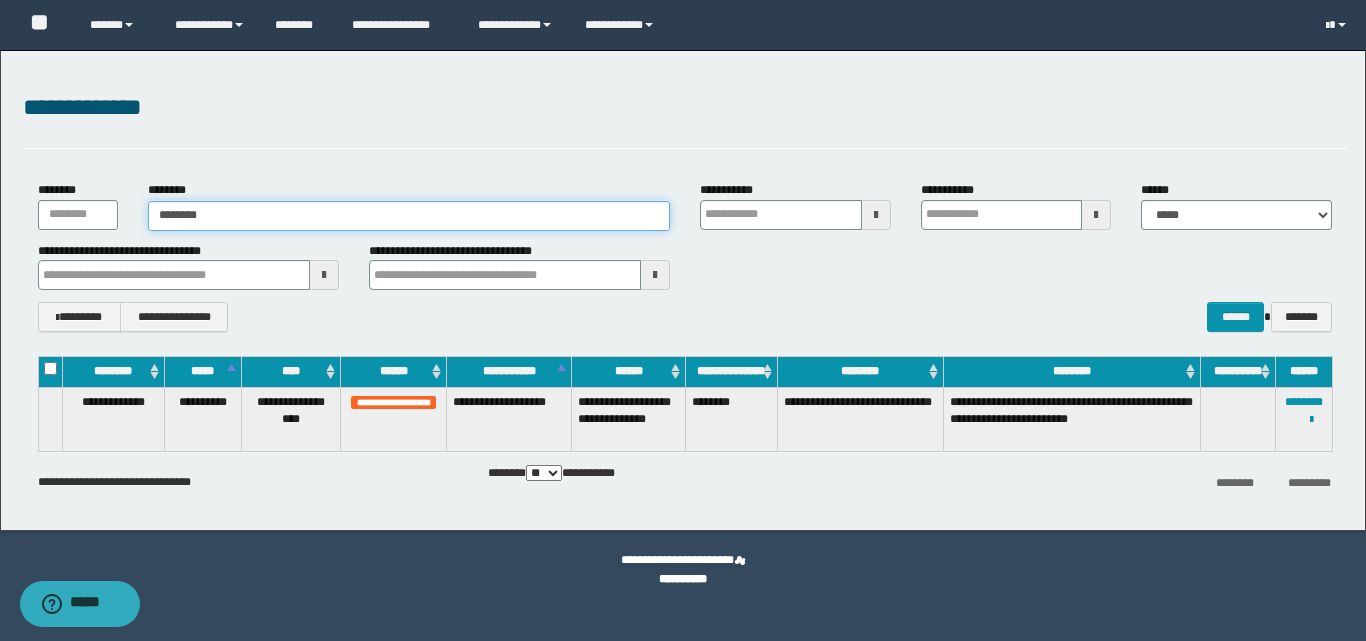 type on "********" 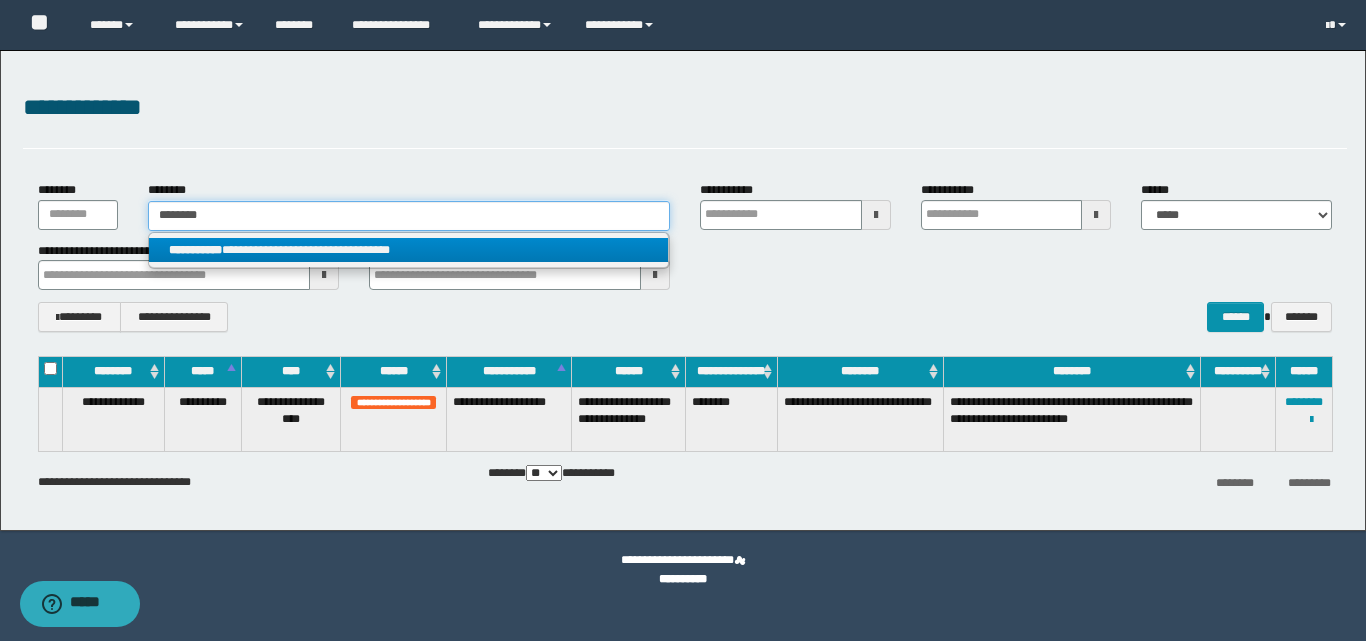 type on "********" 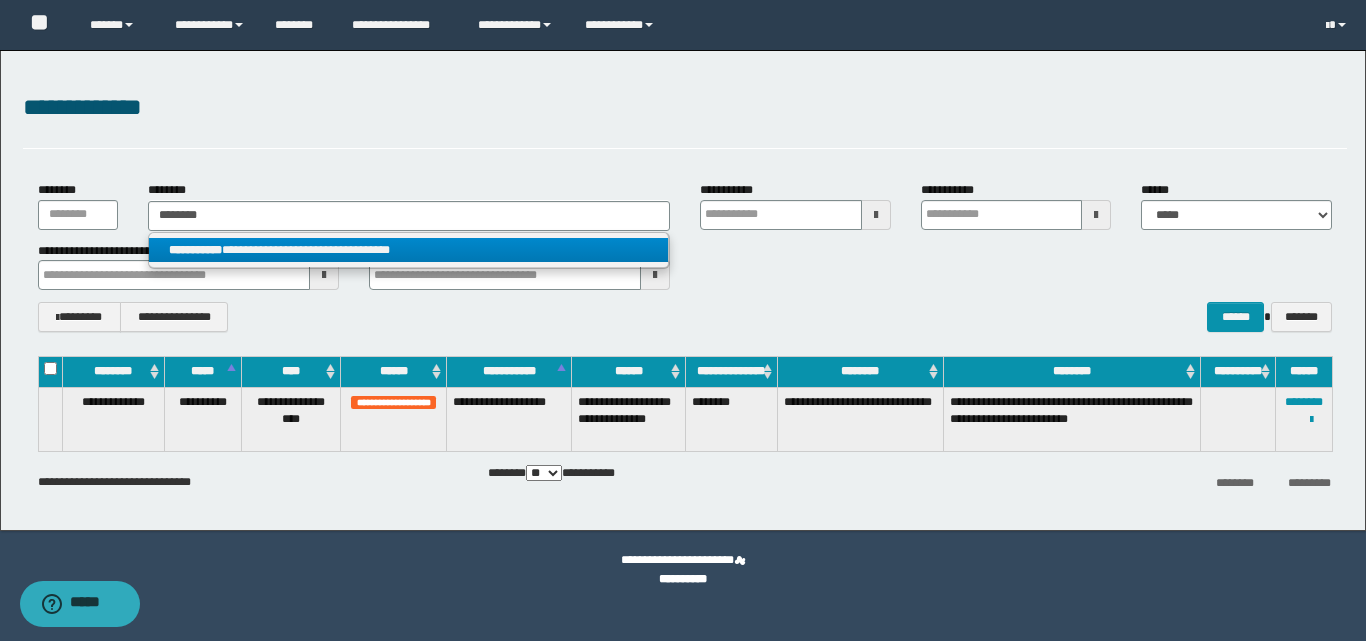 click on "**********" at bounding box center [408, 250] 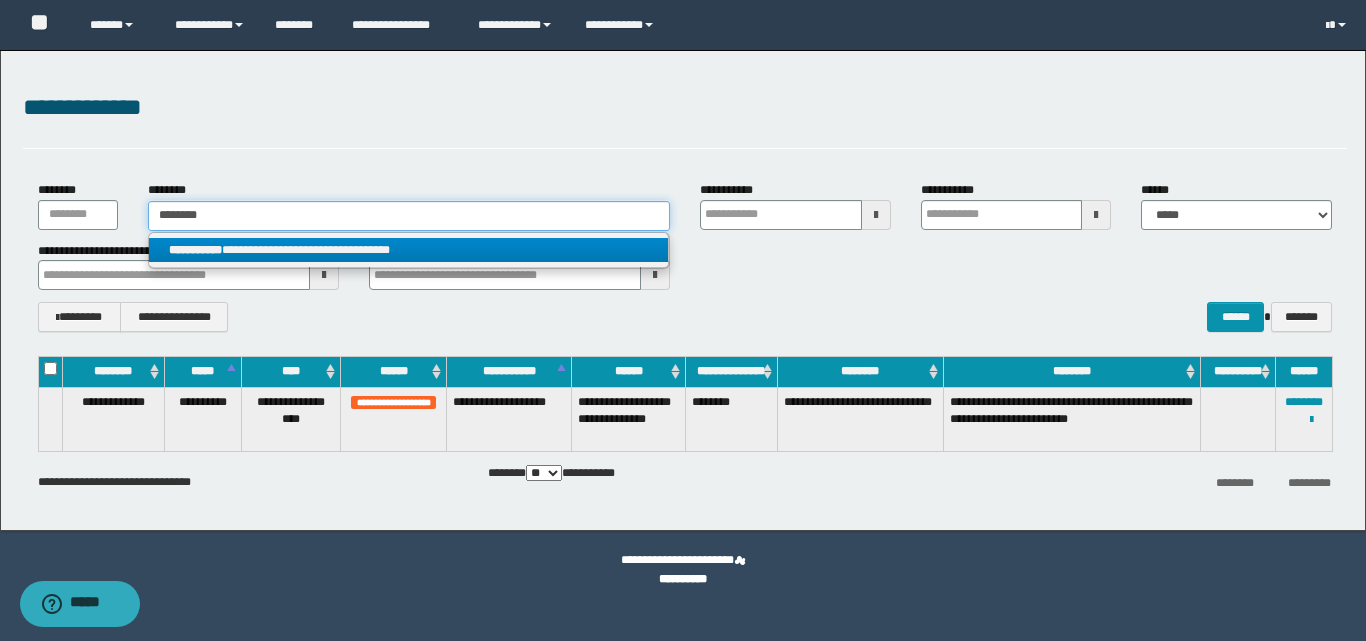 type 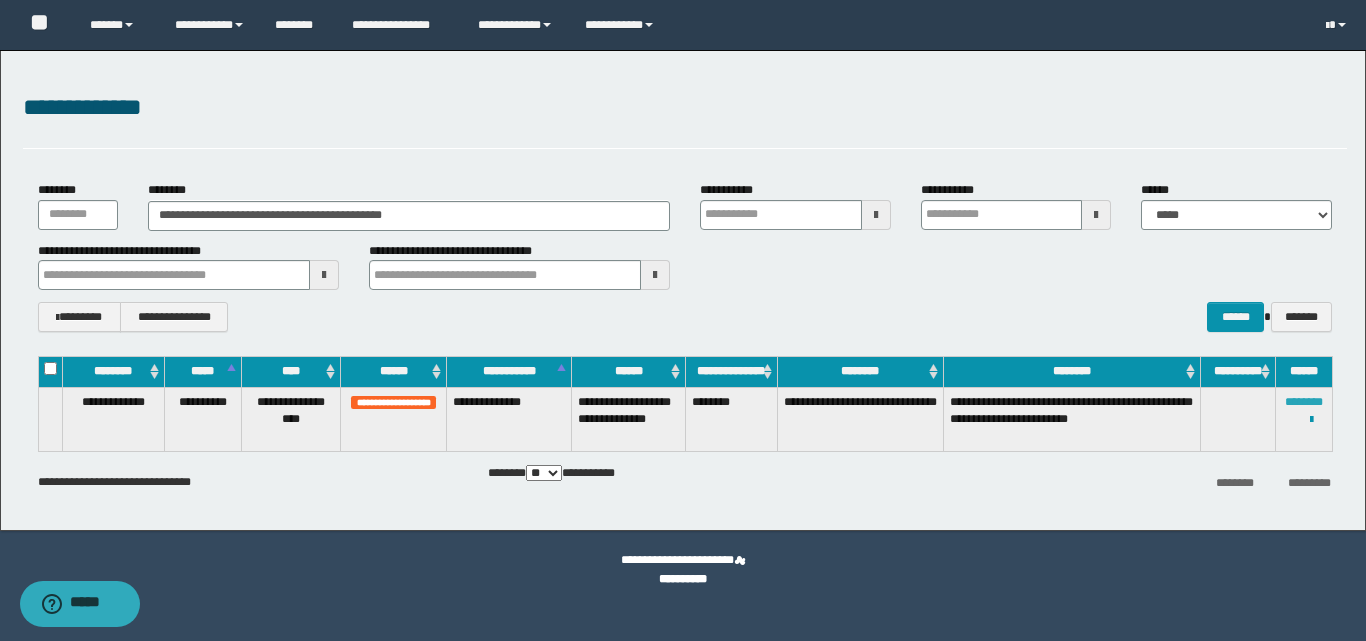 click on "********" at bounding box center (1304, 402) 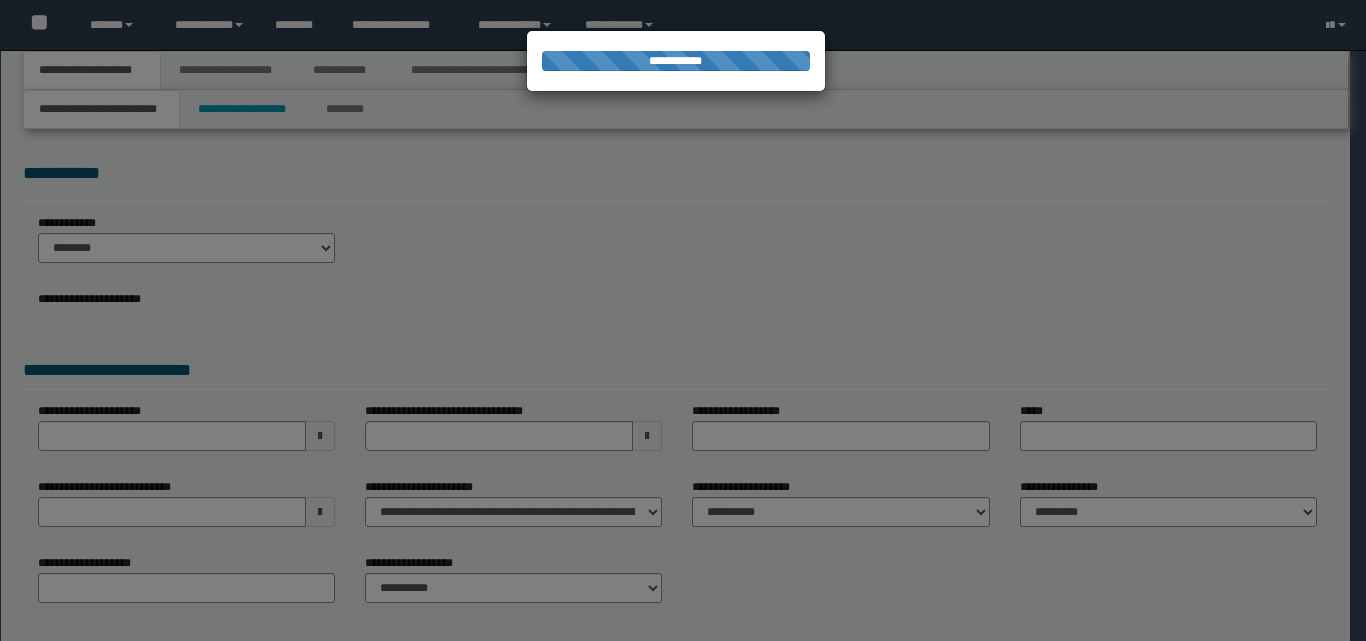 scroll, scrollTop: 0, scrollLeft: 0, axis: both 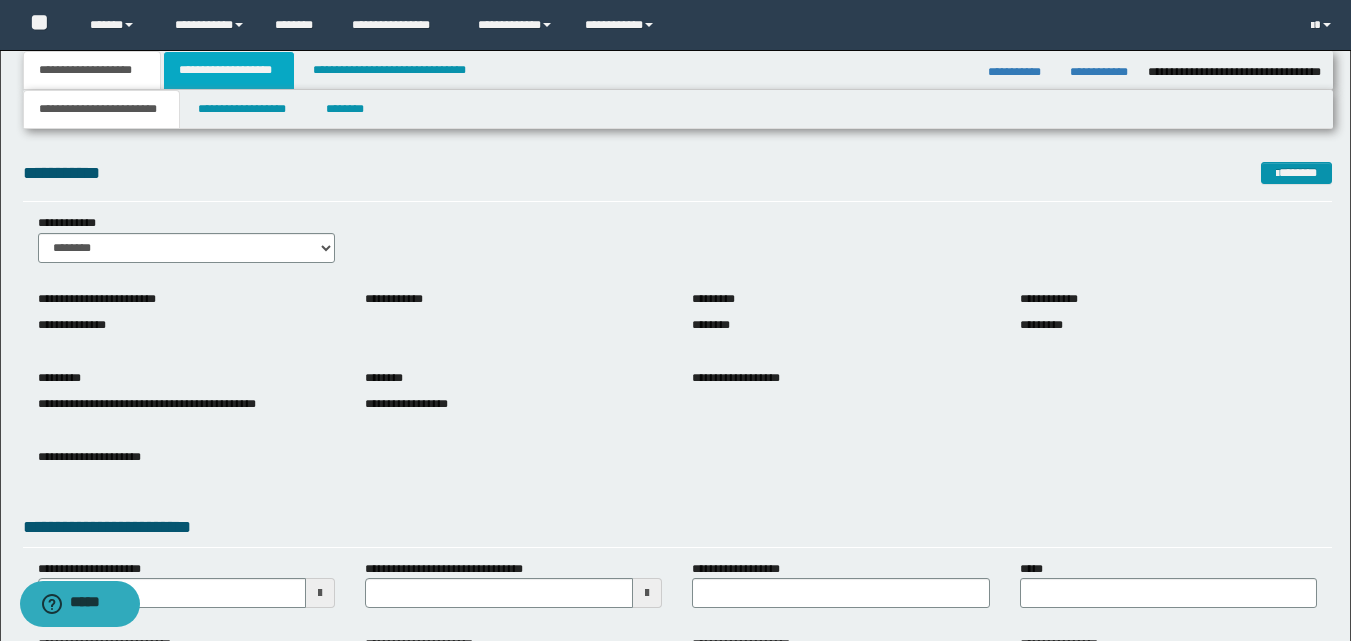 click on "**********" at bounding box center (229, 70) 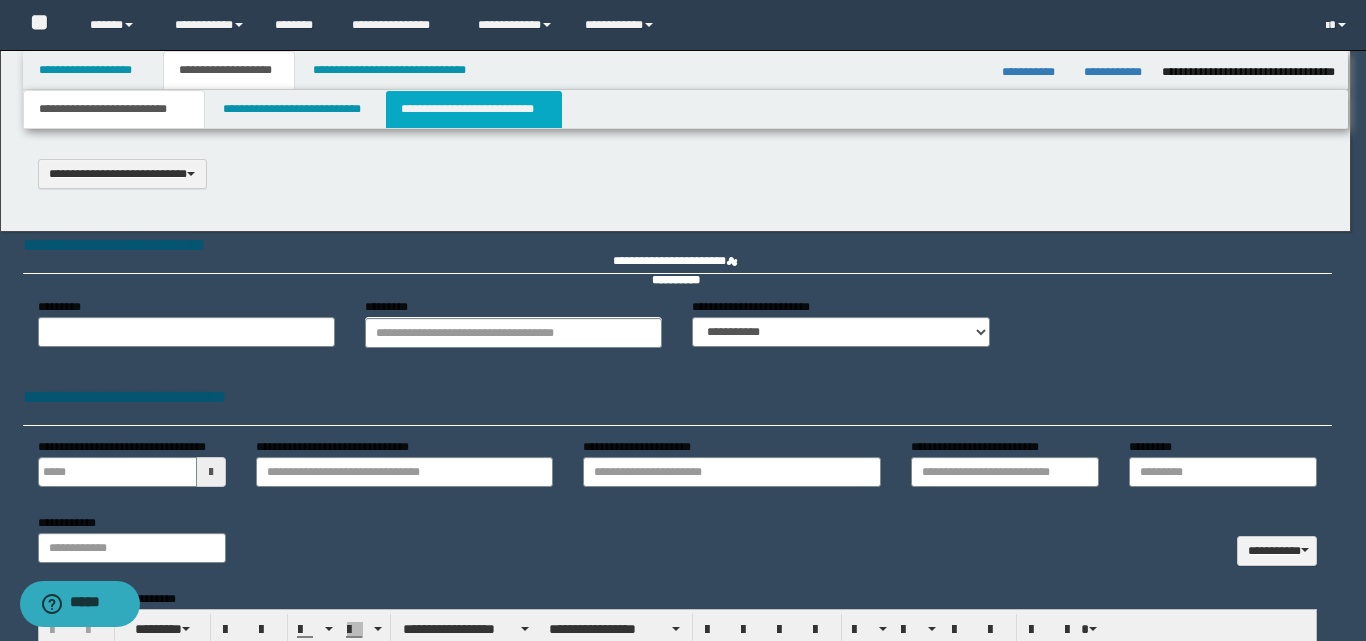 scroll, scrollTop: 0, scrollLeft: 0, axis: both 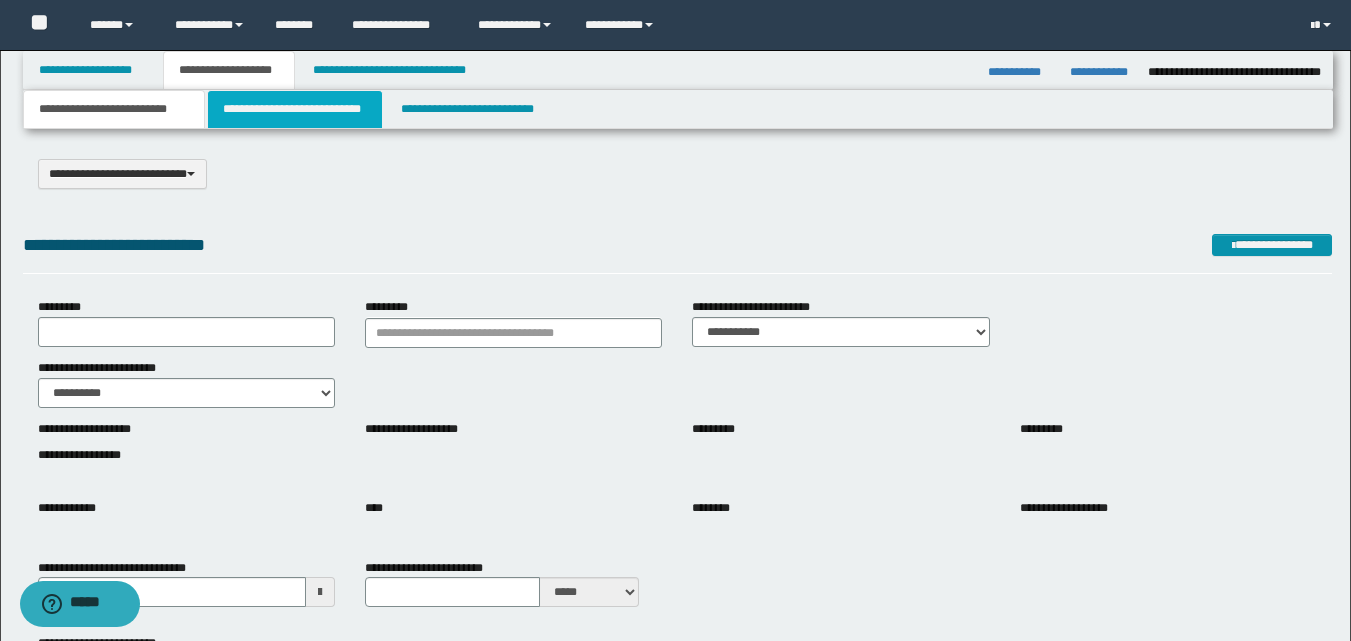 click on "**********" at bounding box center [295, 109] 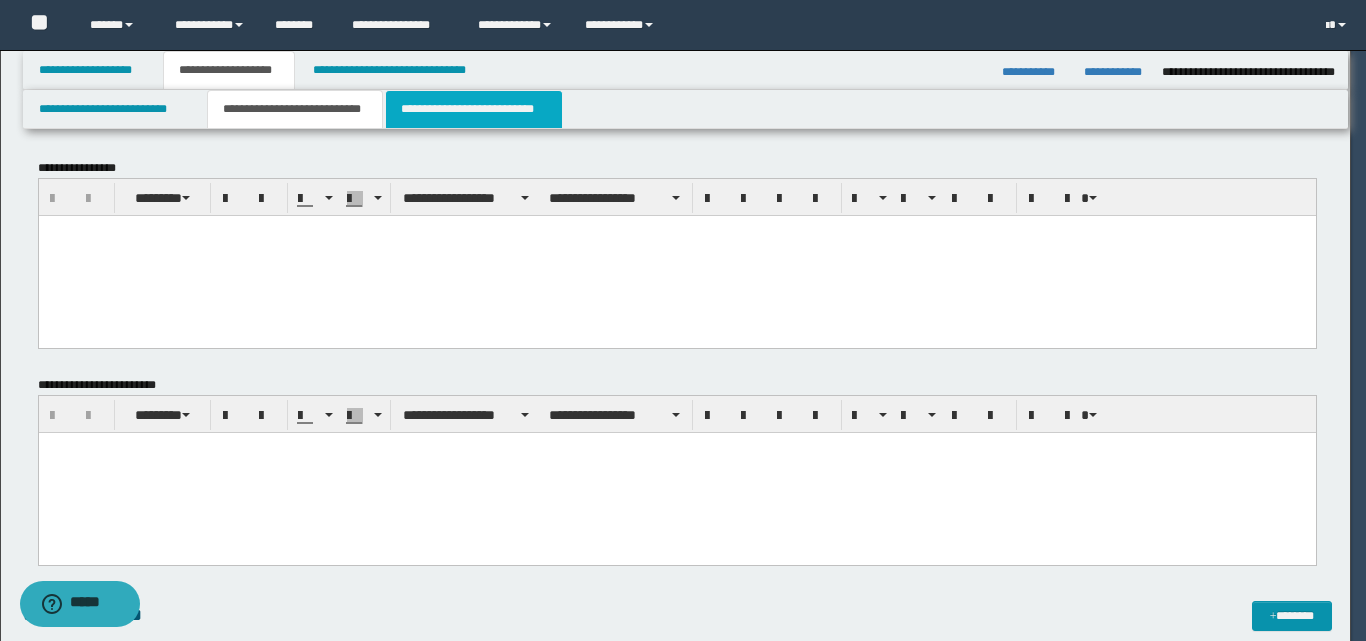 scroll, scrollTop: 0, scrollLeft: 0, axis: both 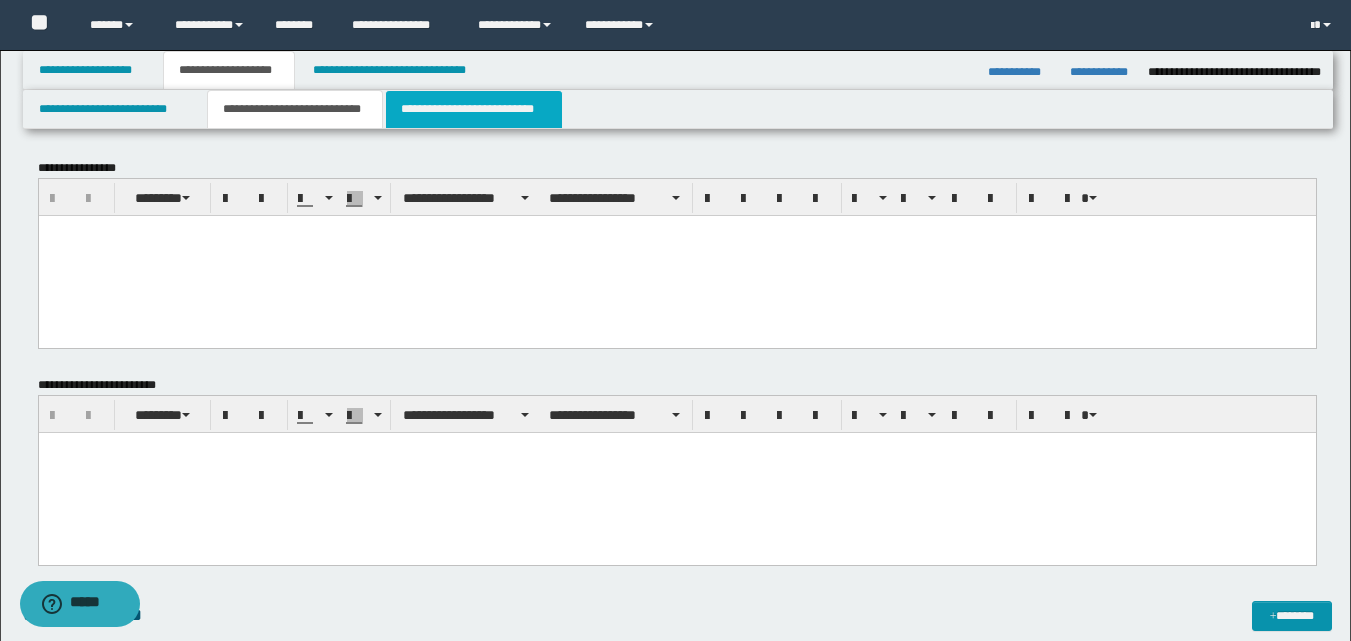 click on "**********" at bounding box center (474, 109) 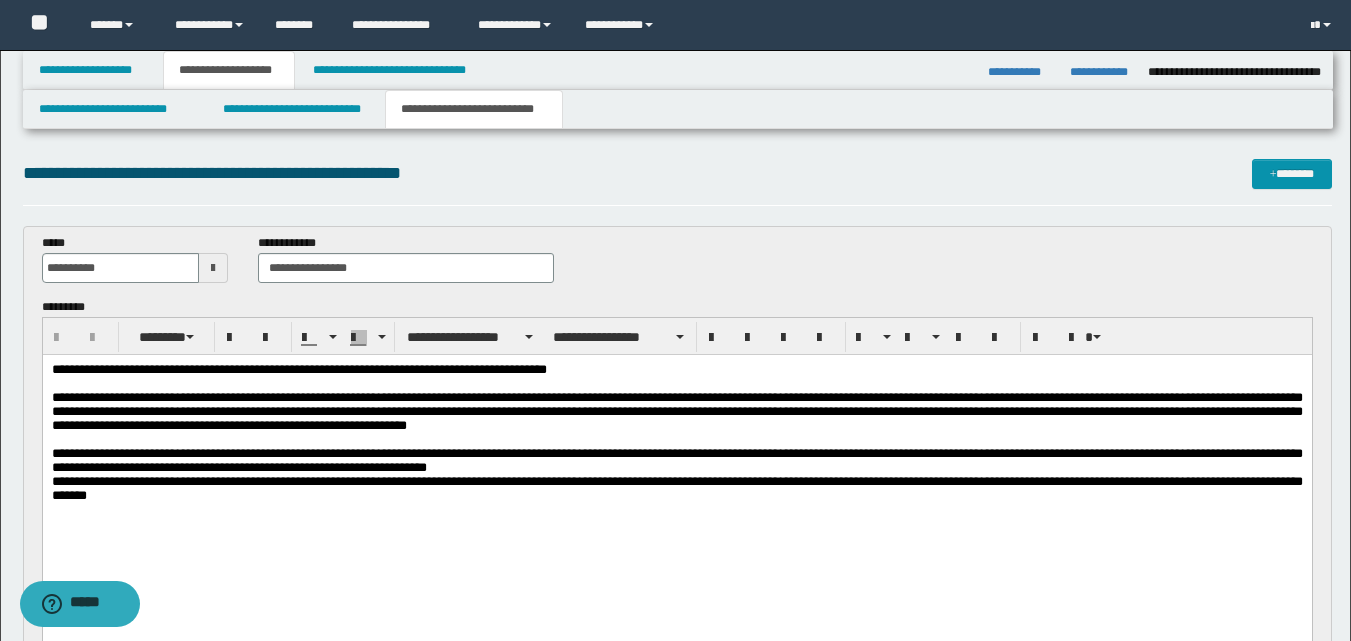 scroll, scrollTop: 0, scrollLeft: 0, axis: both 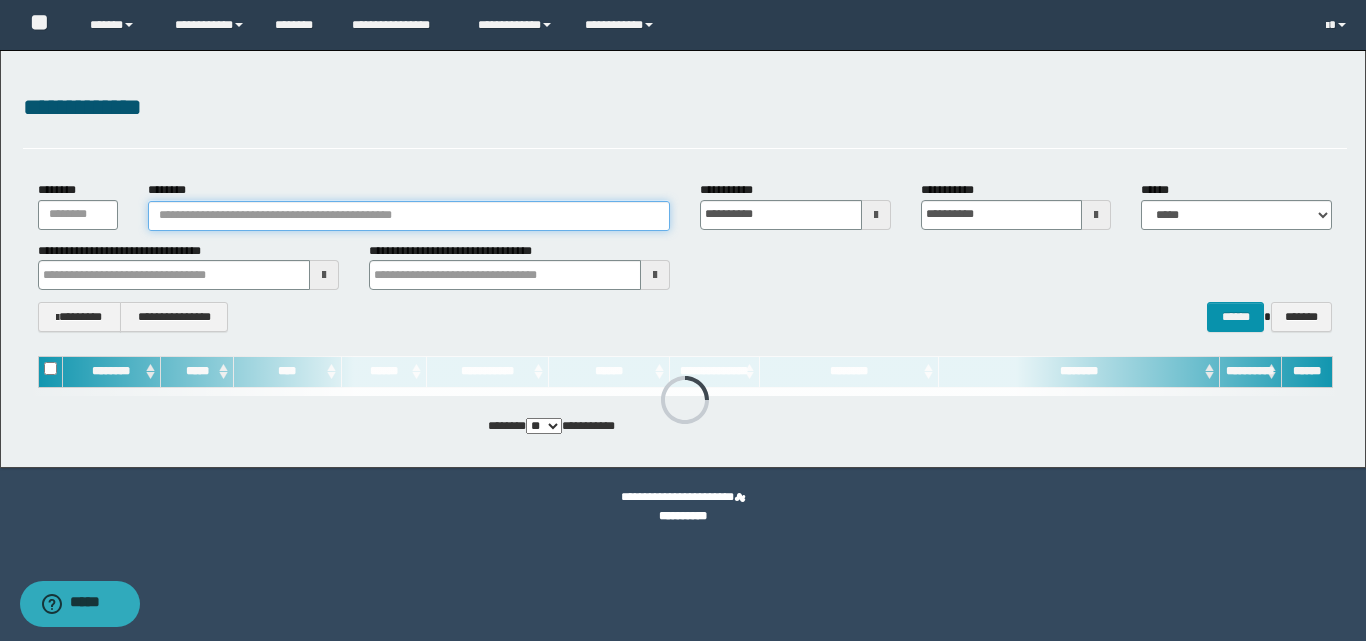 click on "********" at bounding box center (409, 216) 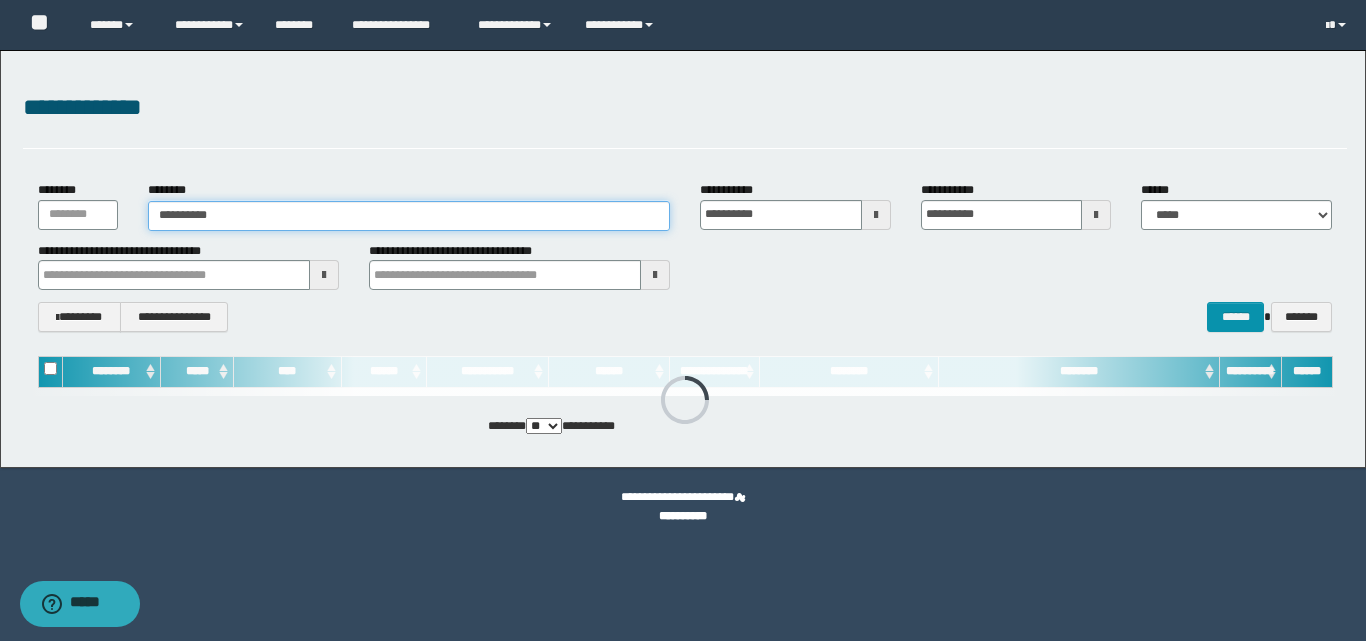 type on "**********" 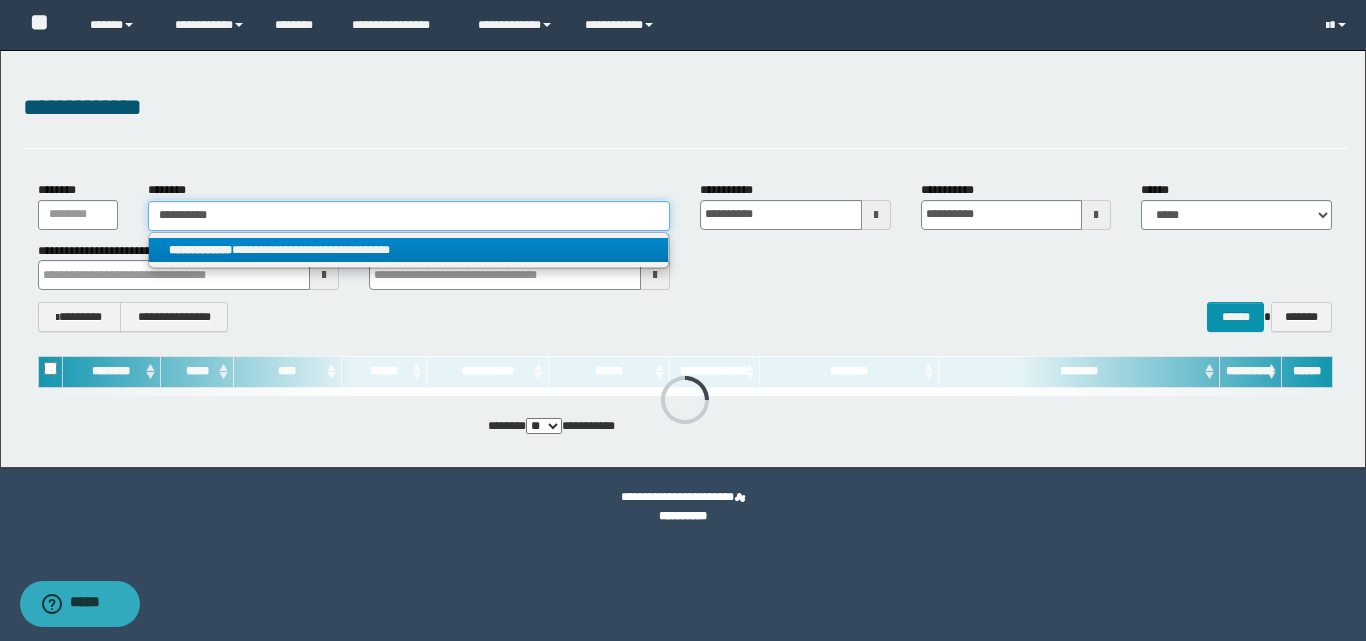 type on "**********" 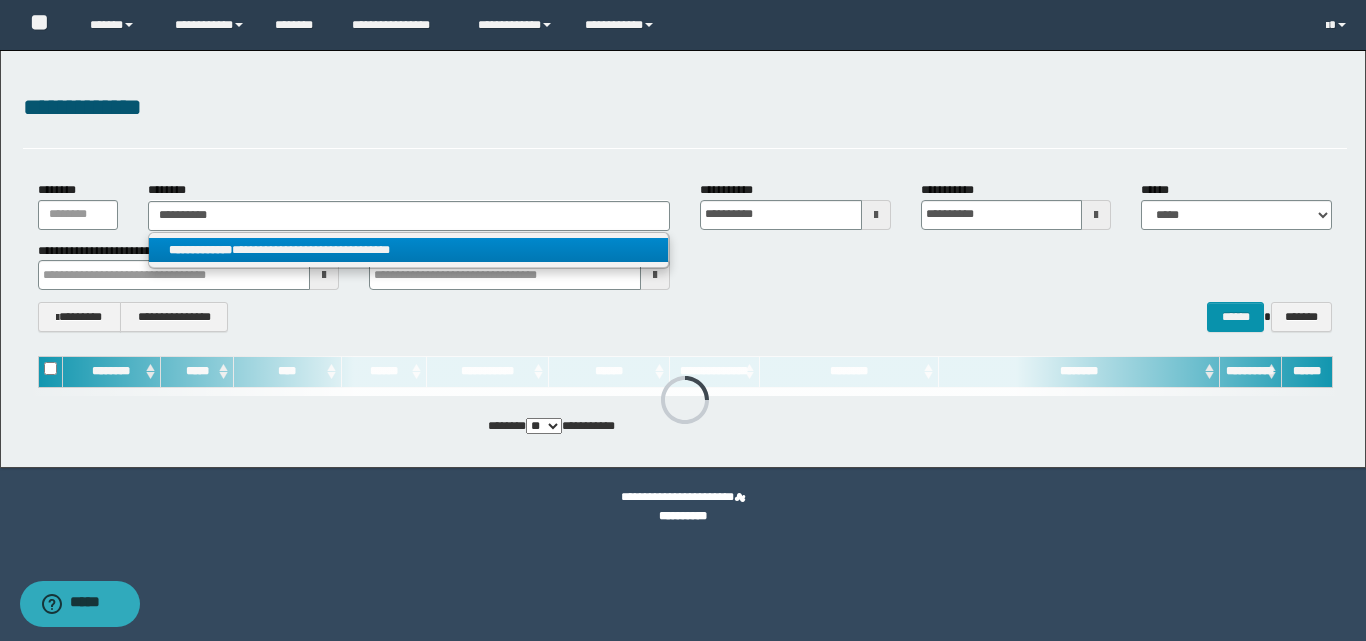 click on "**********" at bounding box center [408, 250] 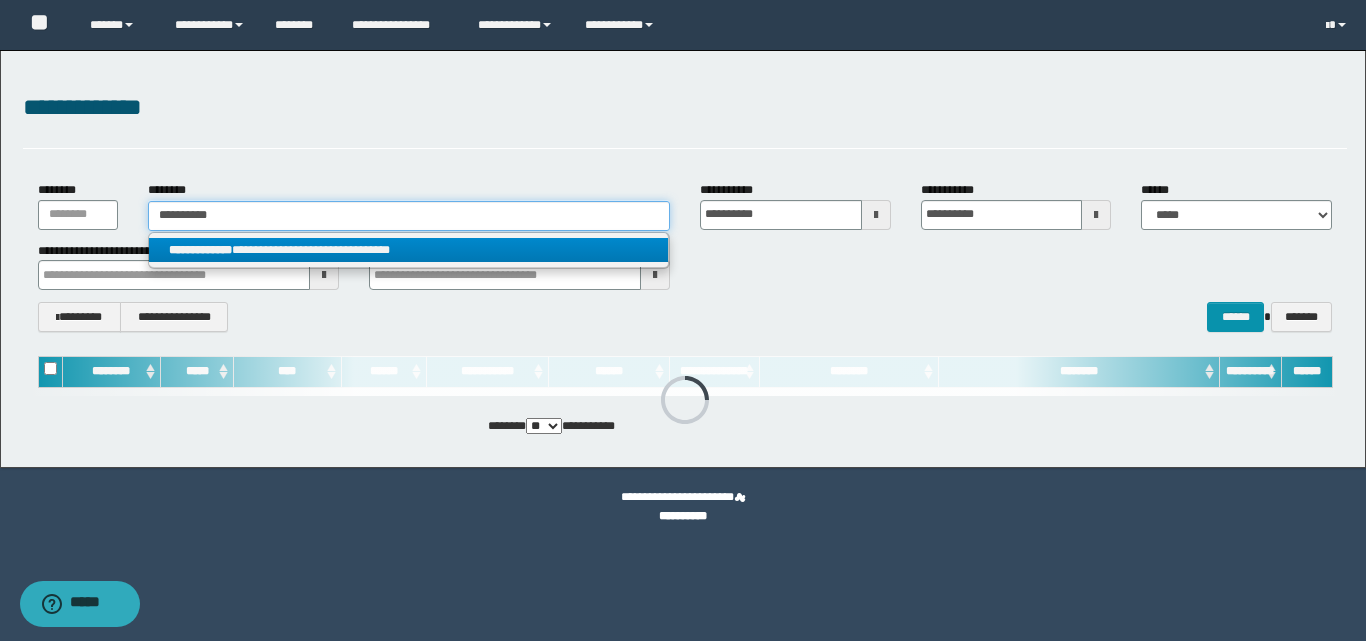 type 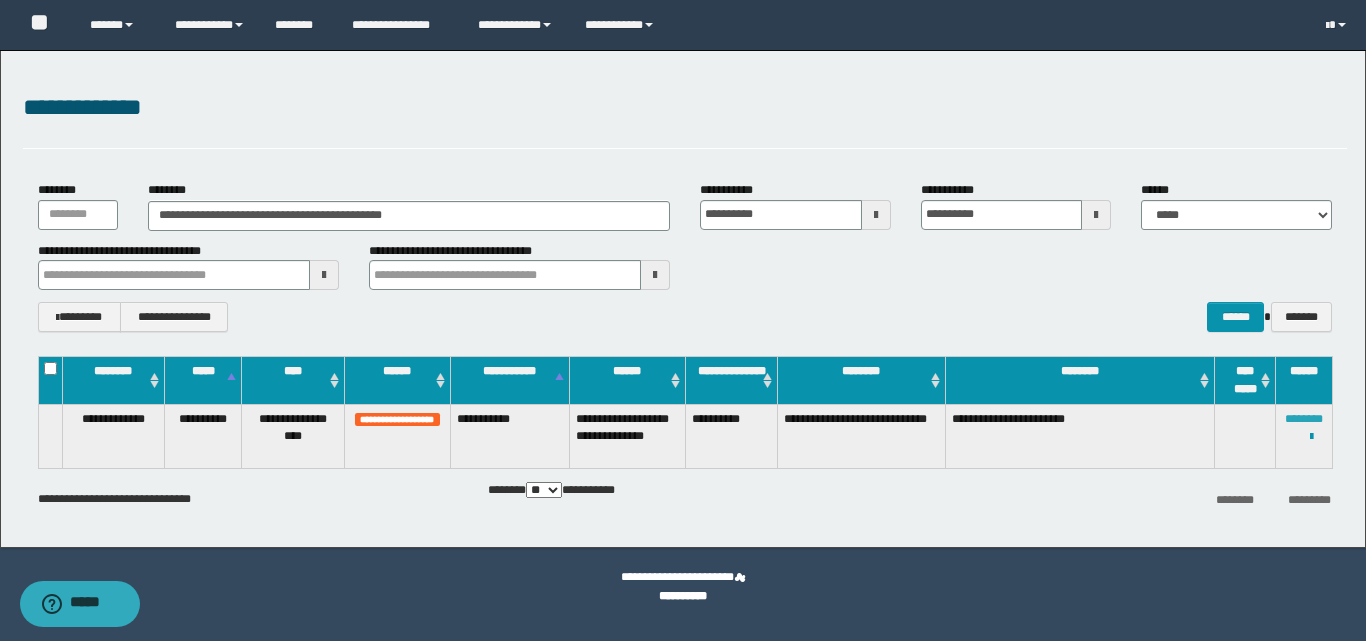 click on "********" at bounding box center [1304, 419] 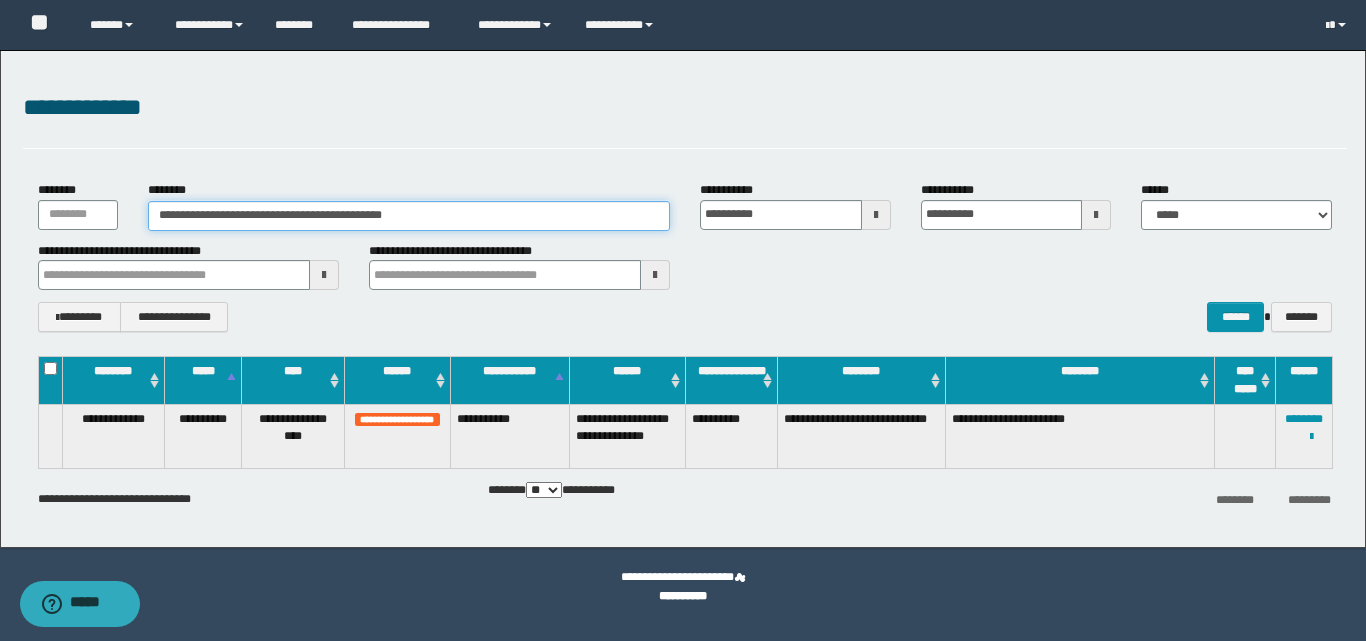 drag, startPoint x: 438, startPoint y: 217, endPoint x: 118, endPoint y: 221, distance: 320.025 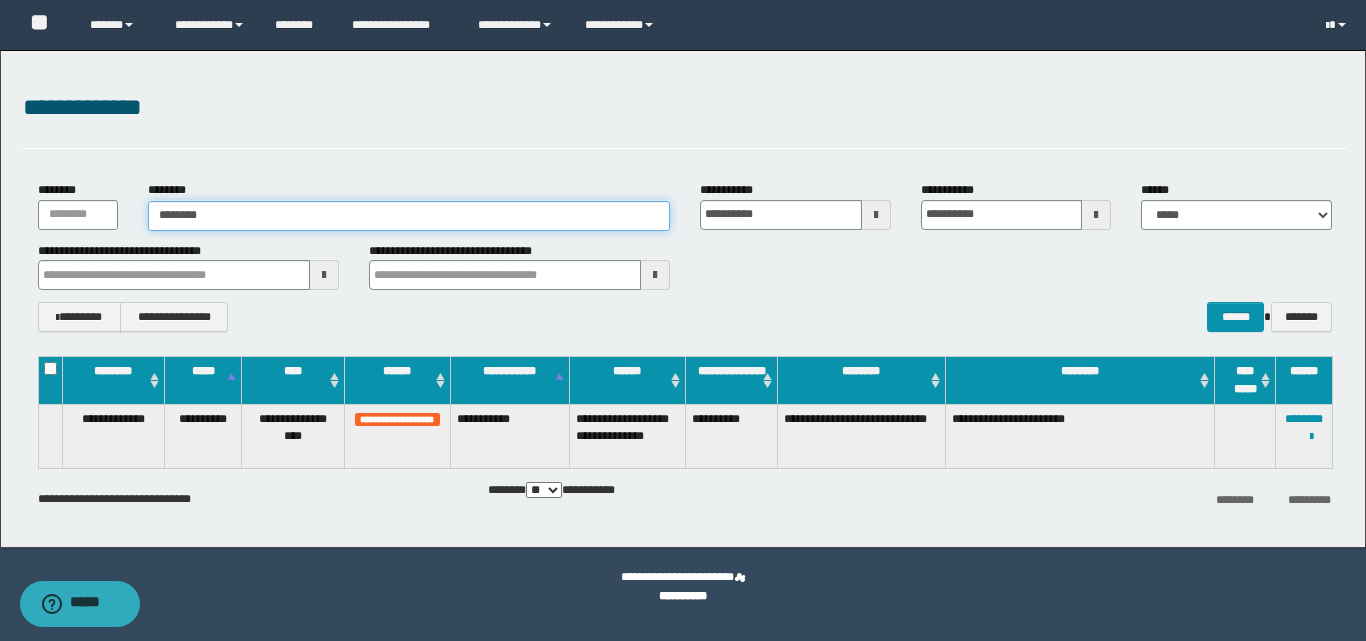type on "********" 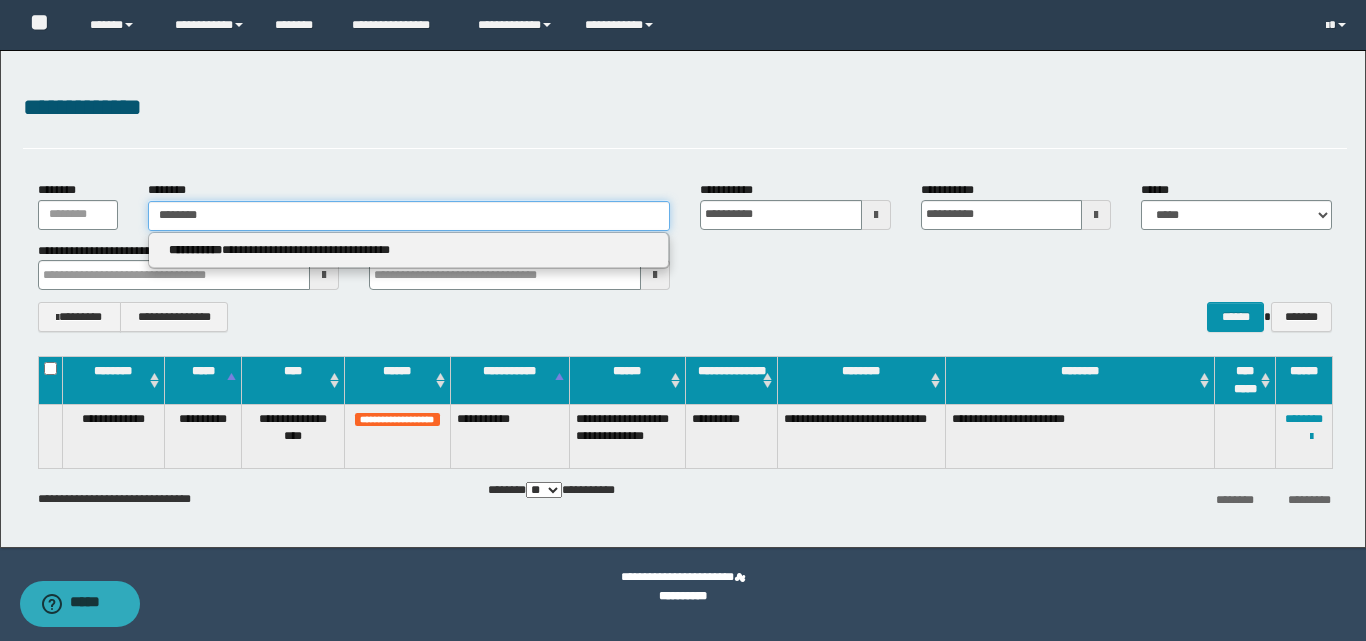 type on "********" 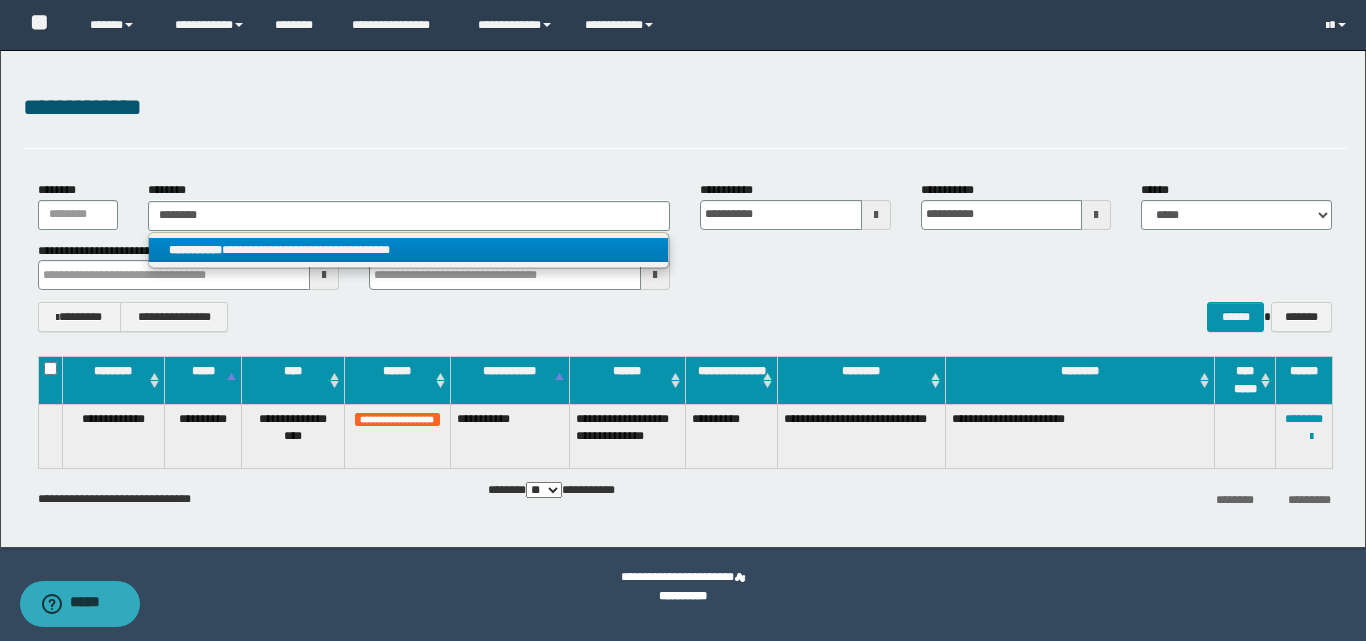click on "**********" at bounding box center (408, 250) 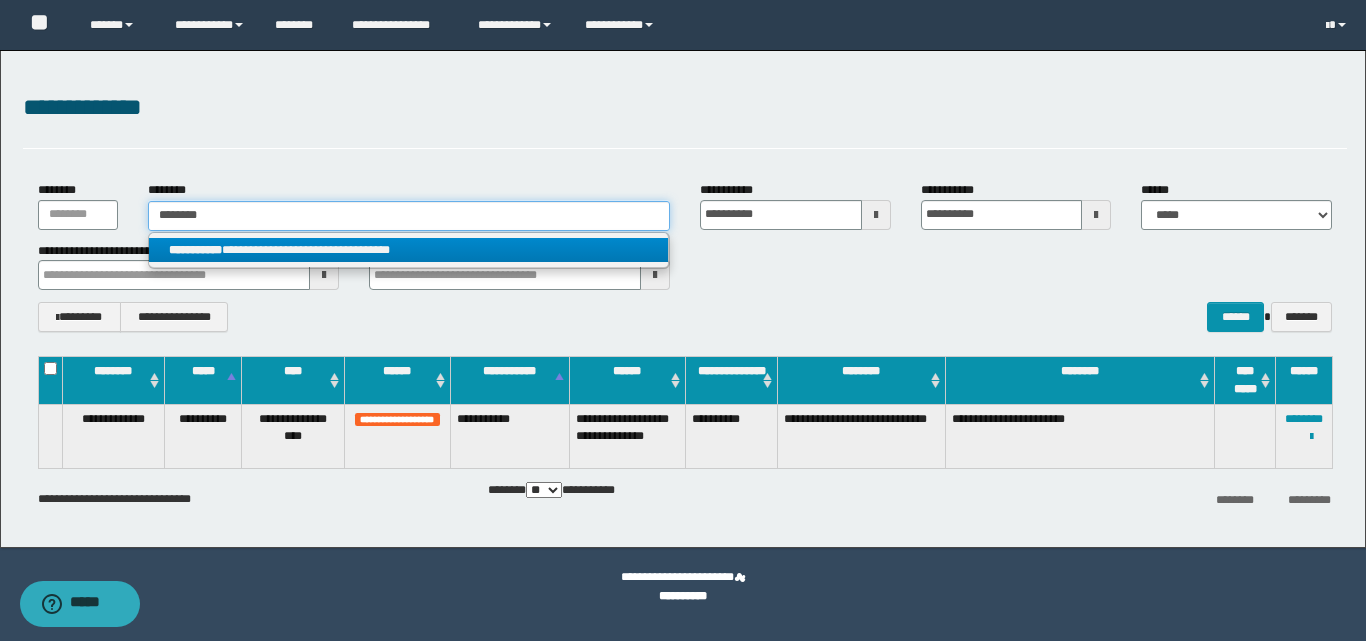 type 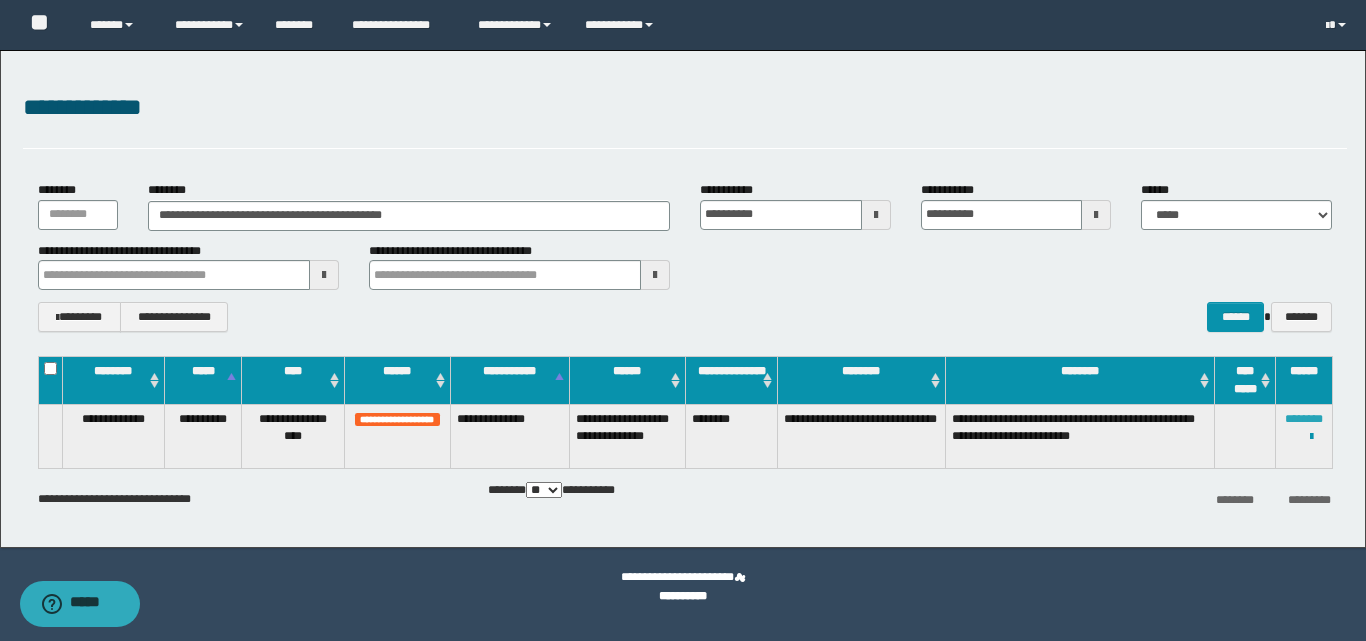click on "********" at bounding box center [1304, 419] 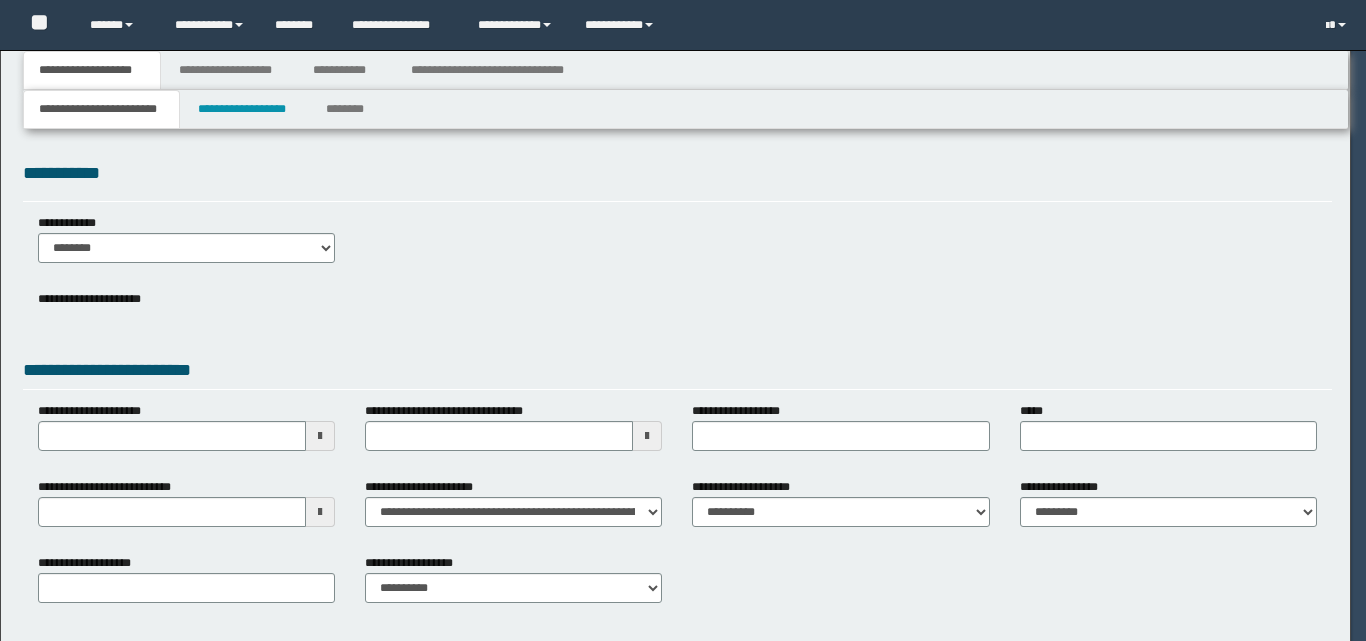scroll, scrollTop: 0, scrollLeft: 0, axis: both 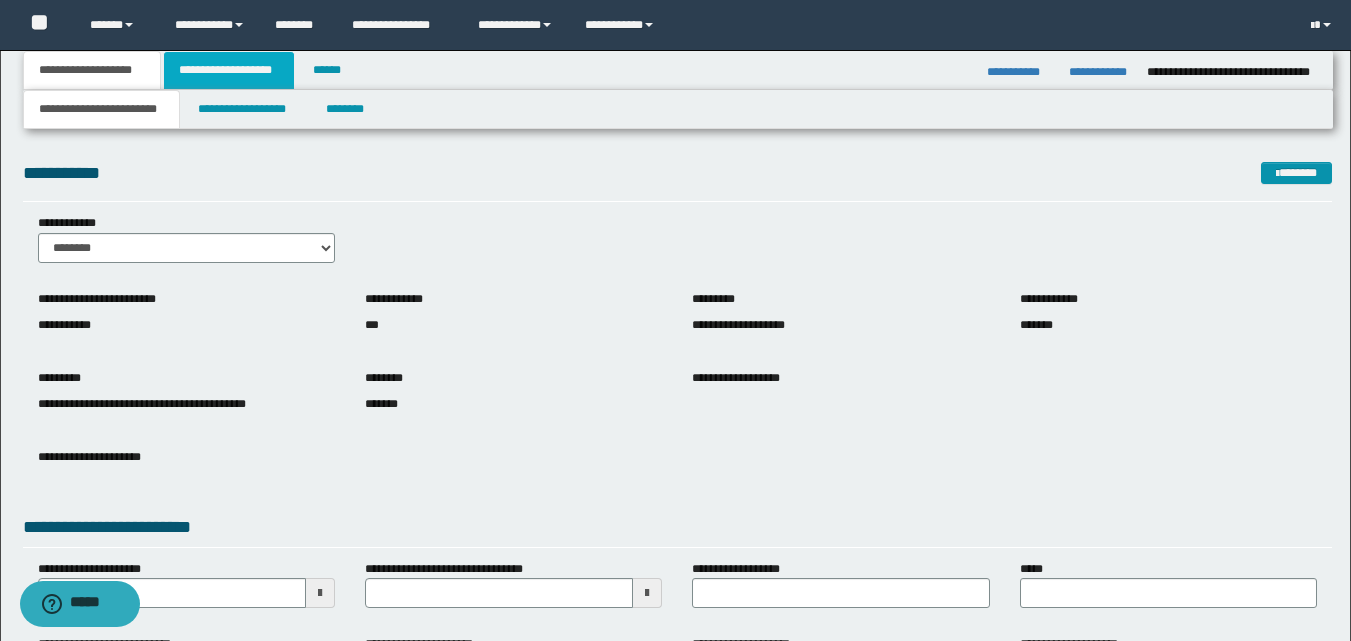 click on "**********" at bounding box center (229, 70) 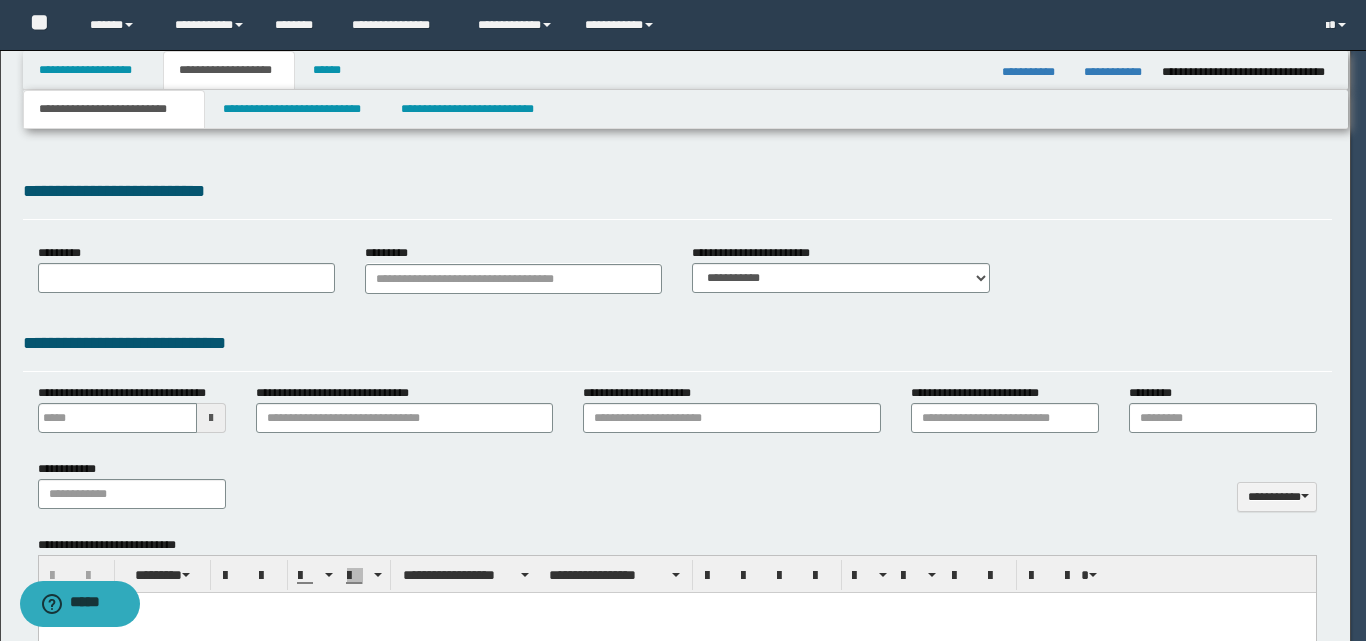 type 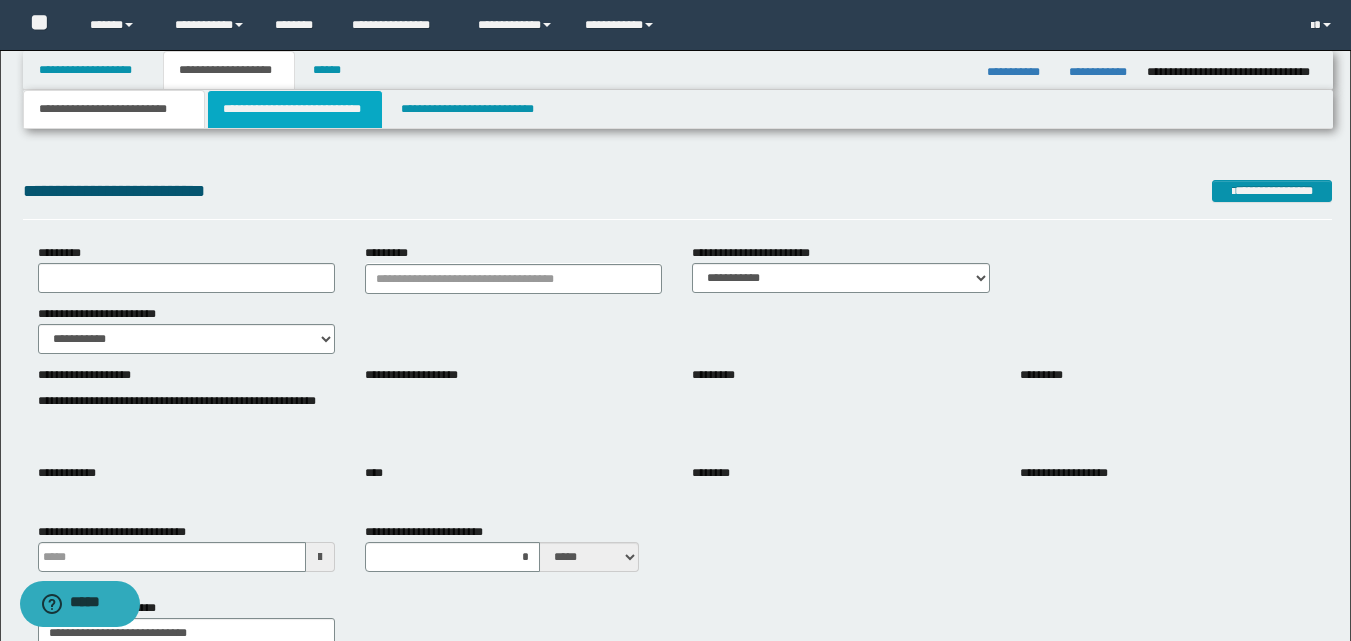 click on "**********" at bounding box center [295, 109] 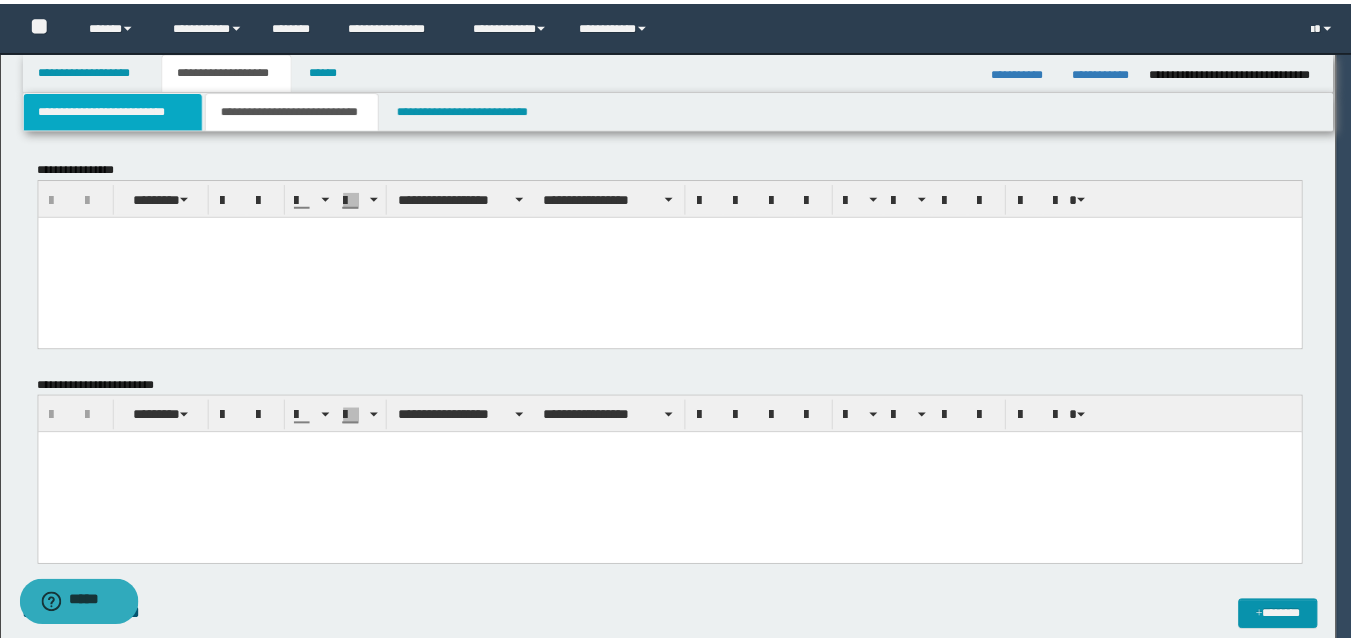 scroll, scrollTop: 0, scrollLeft: 0, axis: both 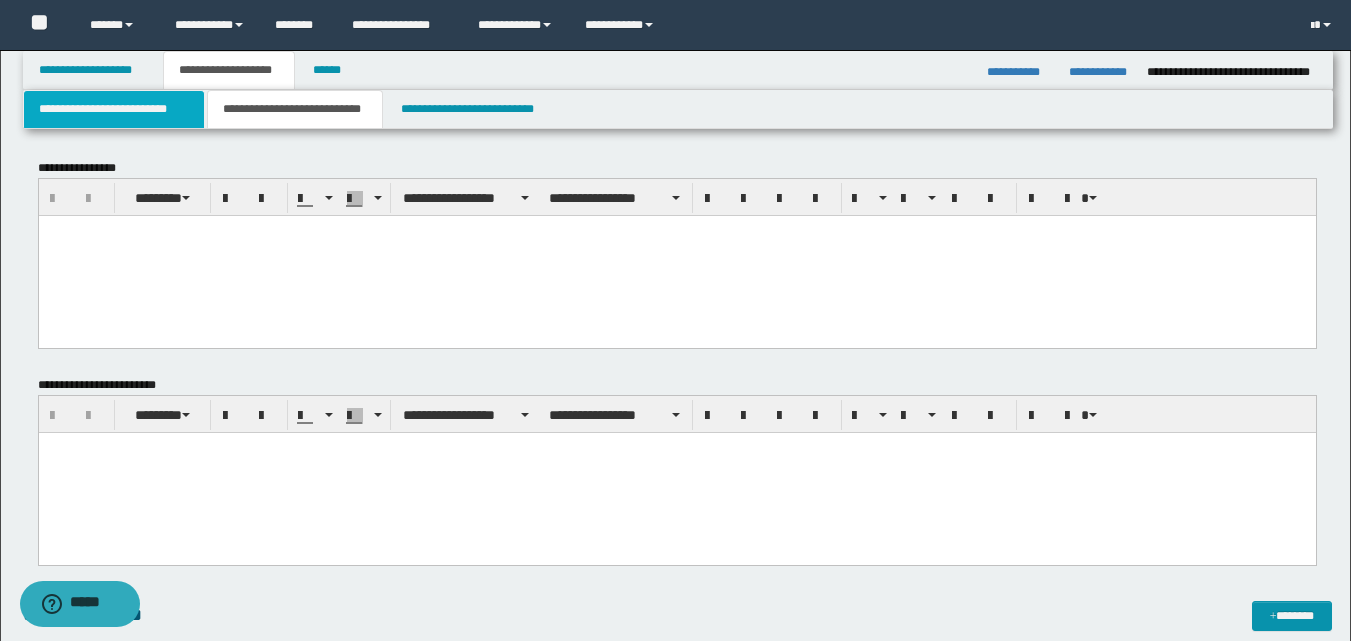 click on "**********" at bounding box center [114, 109] 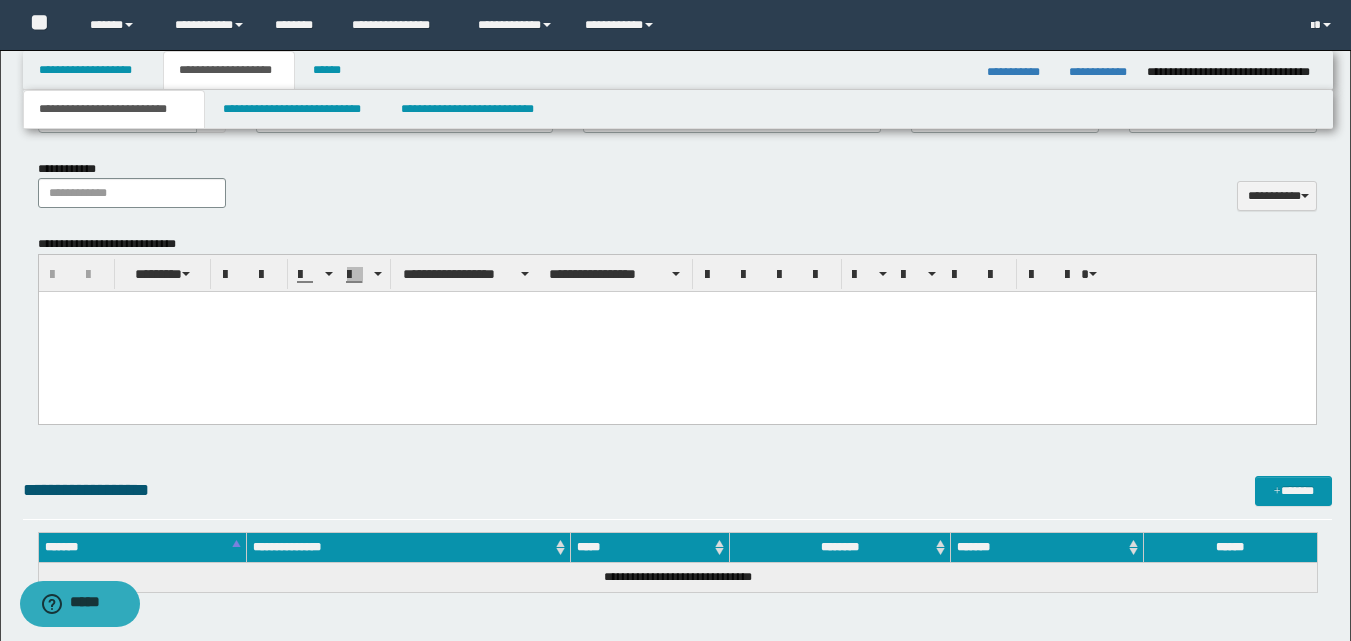 scroll, scrollTop: 1000, scrollLeft: 0, axis: vertical 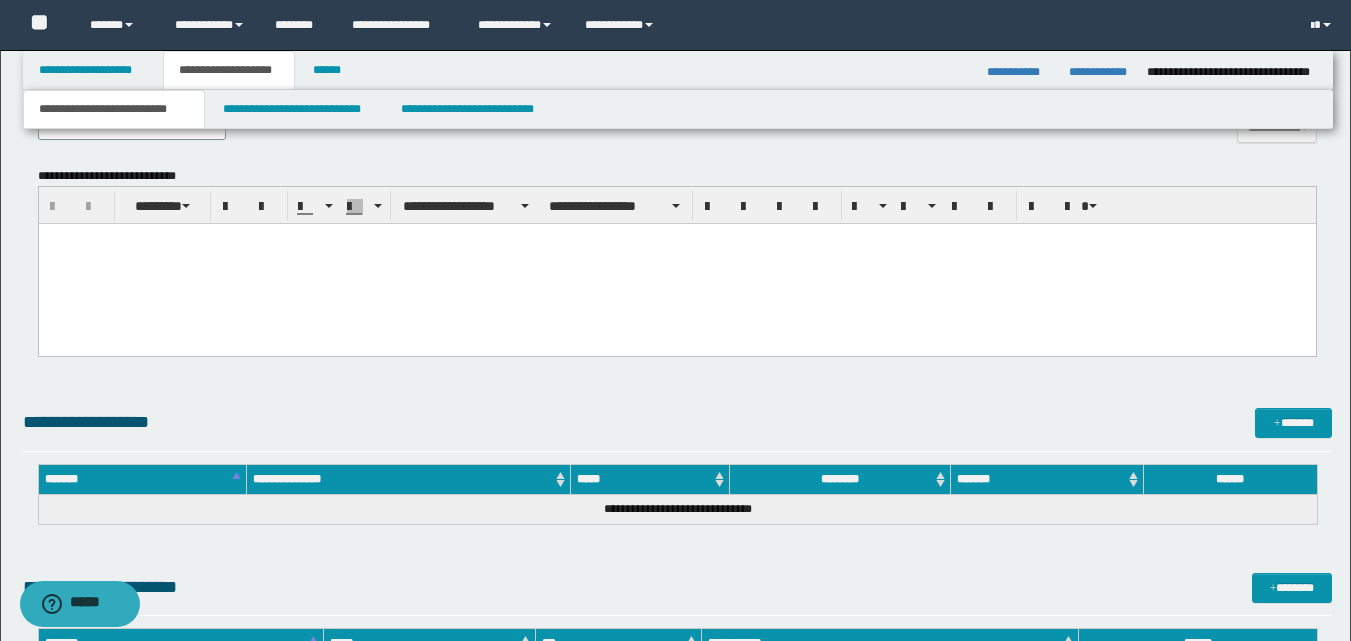 click at bounding box center [676, 264] 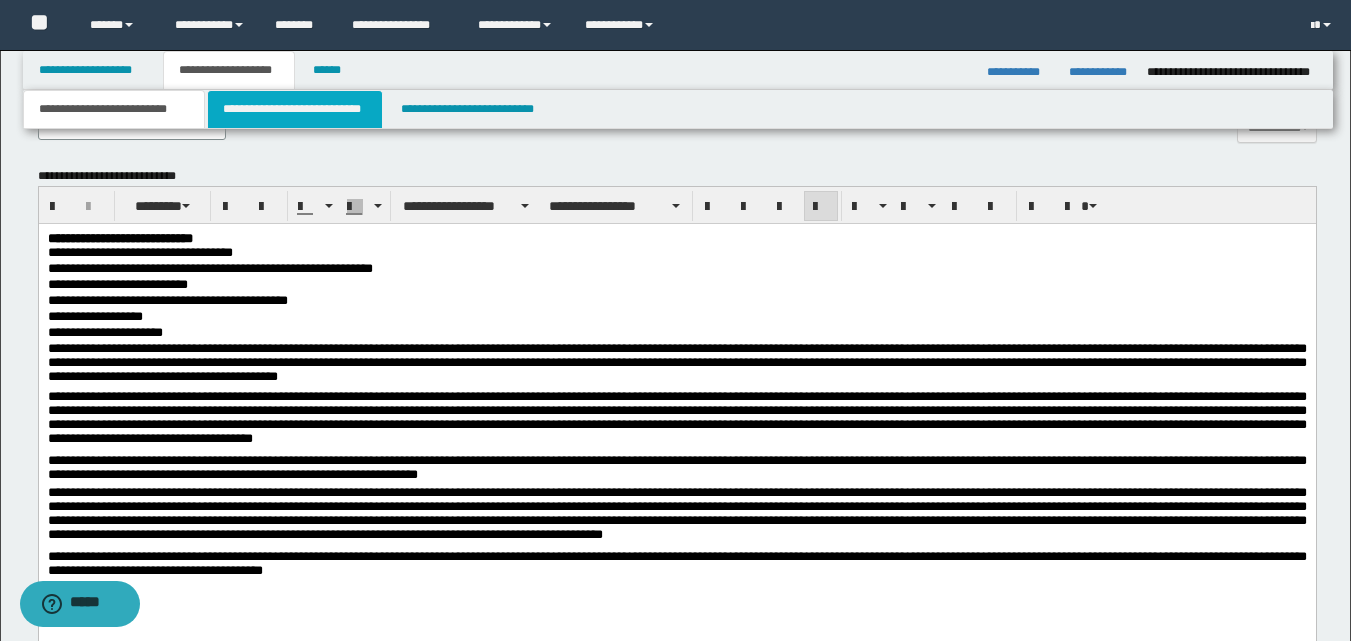 click on "**********" at bounding box center [295, 109] 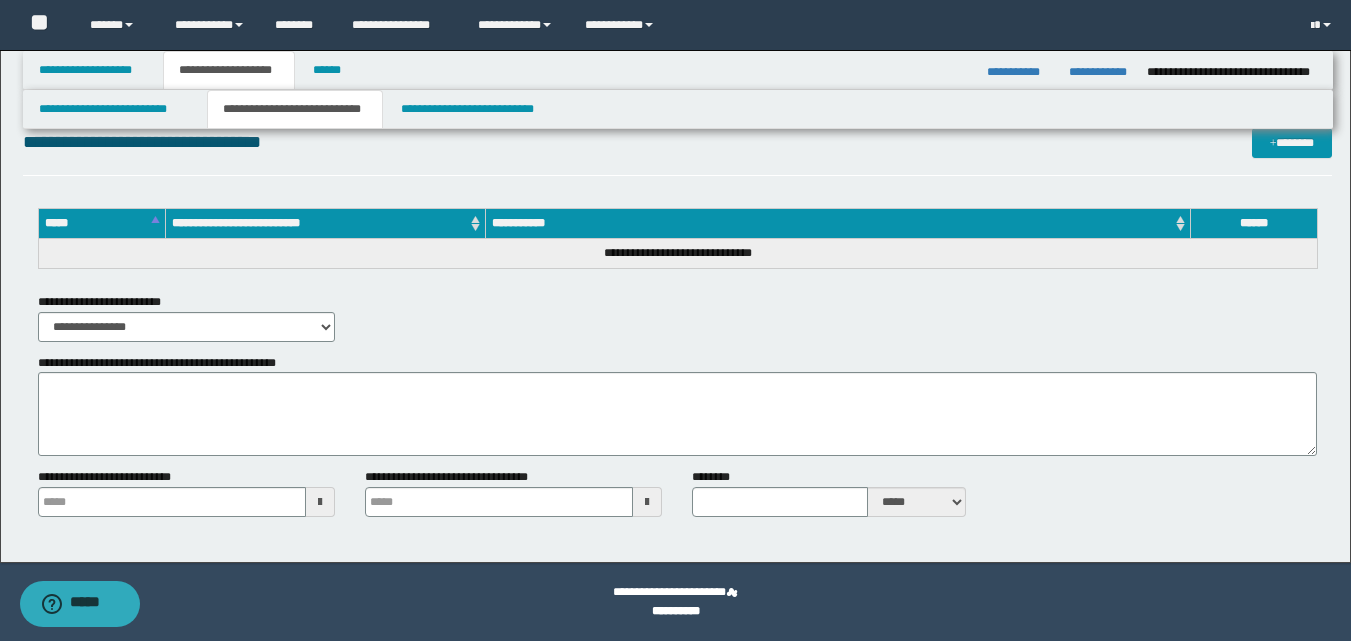scroll, scrollTop: 1038, scrollLeft: 0, axis: vertical 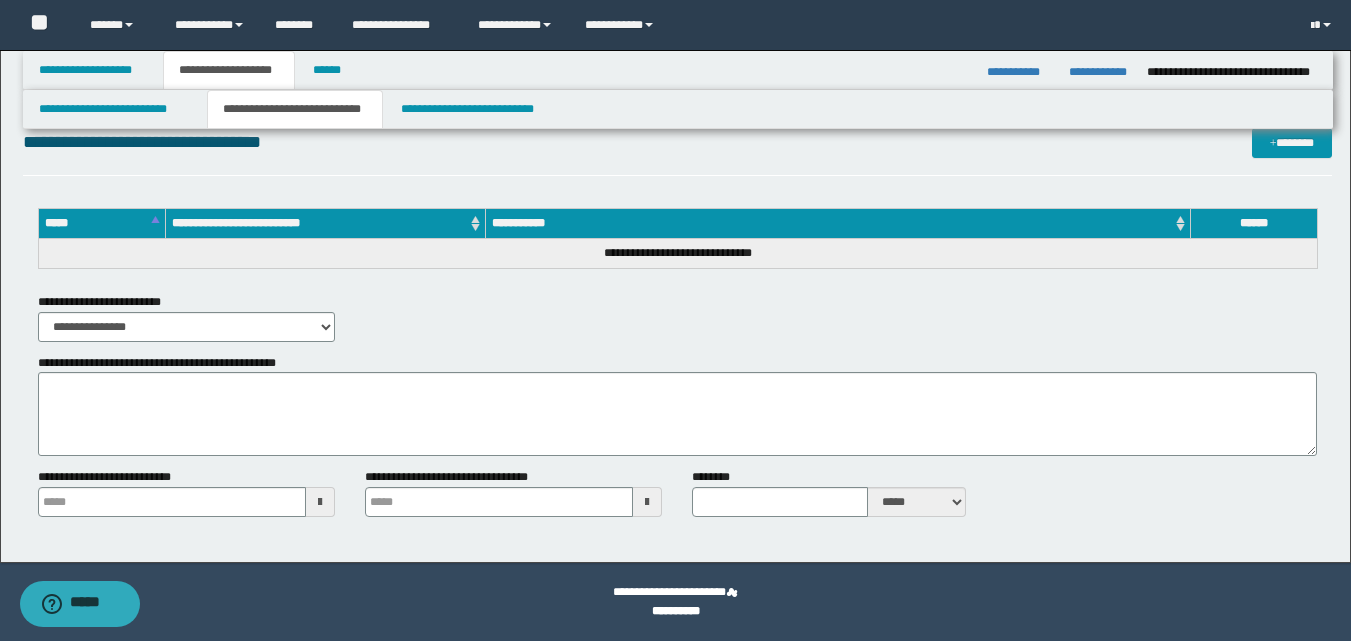 click on "**********" at bounding box center [295, 109] 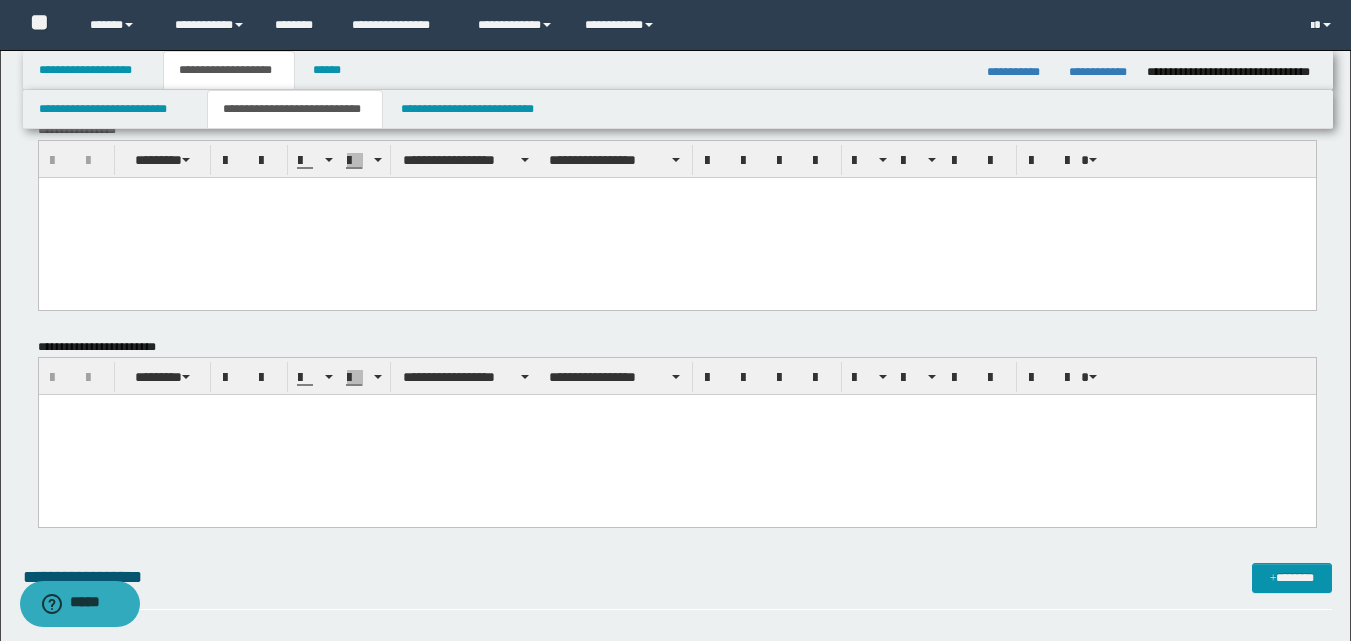 click at bounding box center (676, 434) 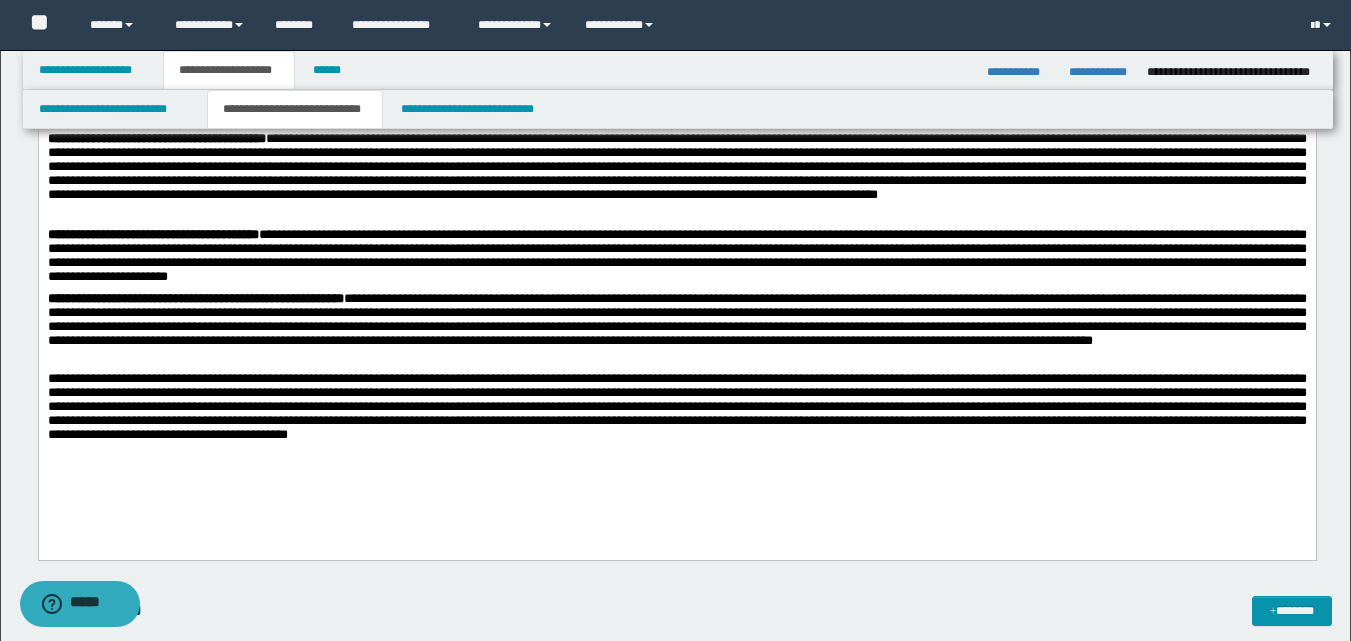 scroll, scrollTop: 371, scrollLeft: 0, axis: vertical 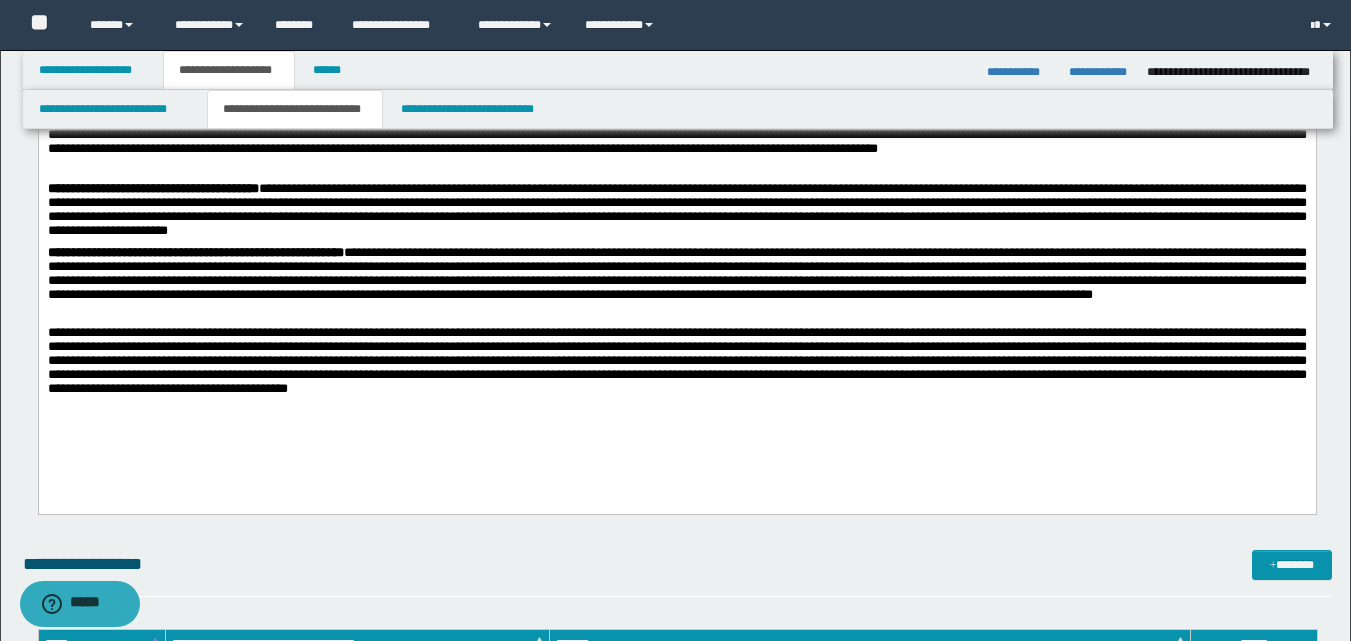click on "**********" at bounding box center [676, 262] 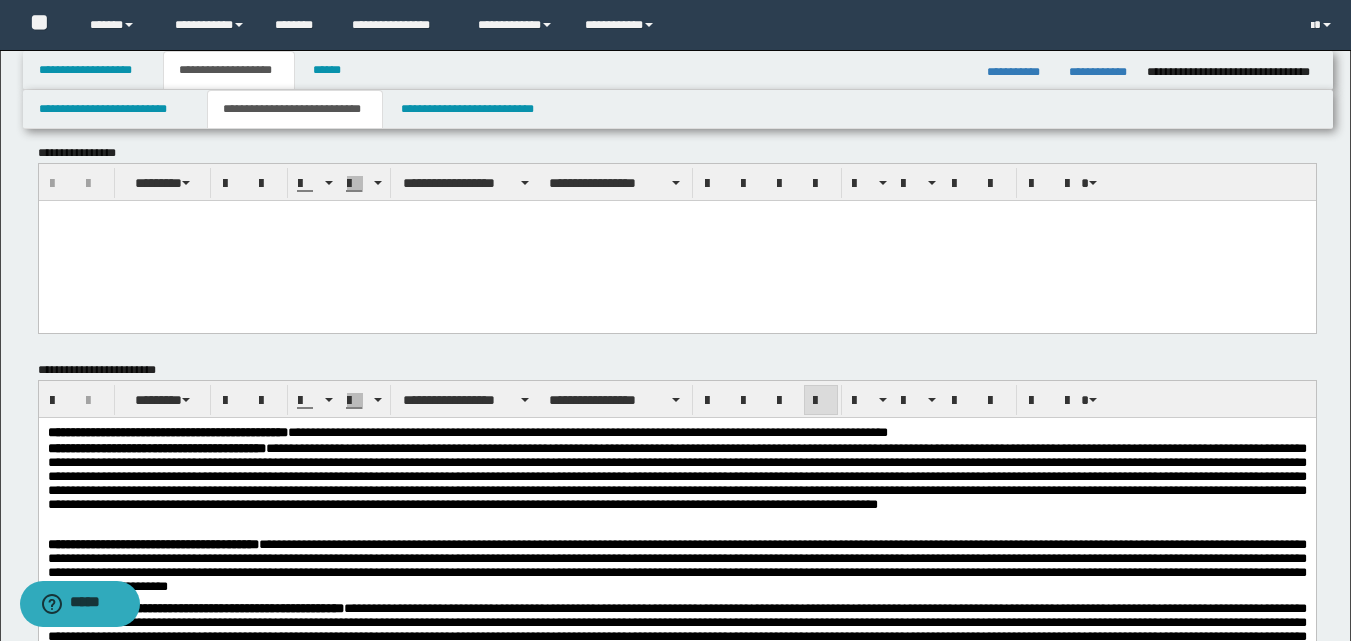 scroll, scrollTop: 0, scrollLeft: 0, axis: both 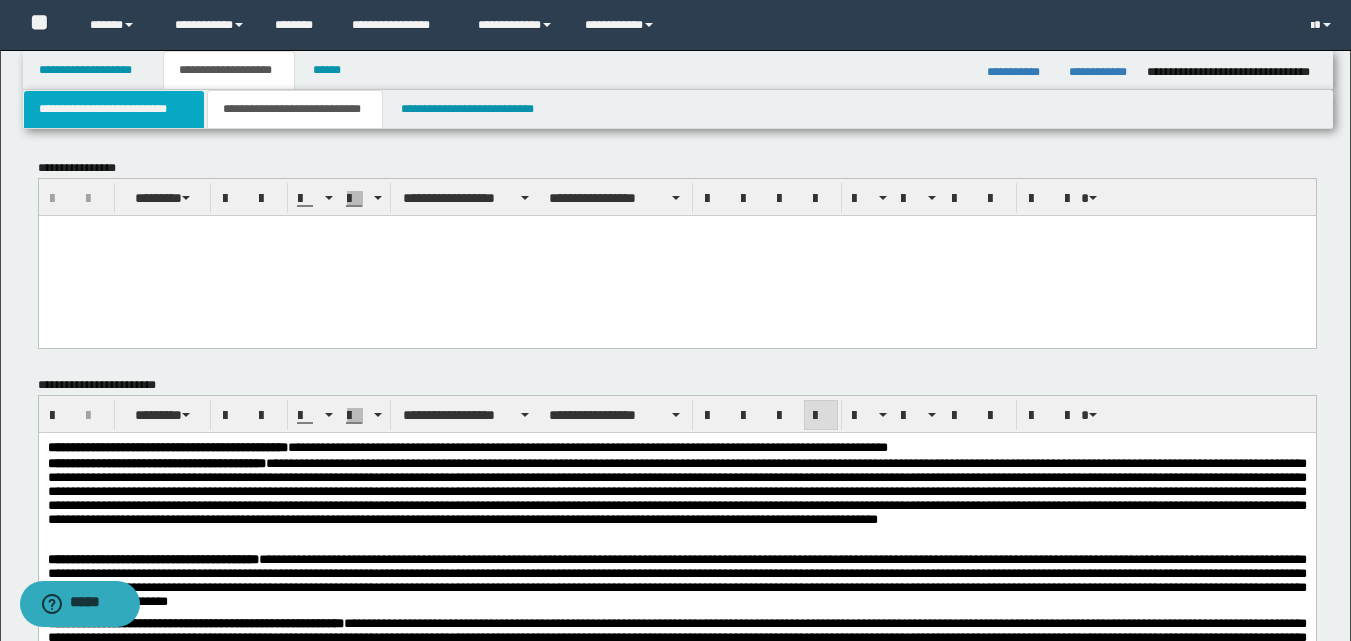 click on "**********" at bounding box center [114, 109] 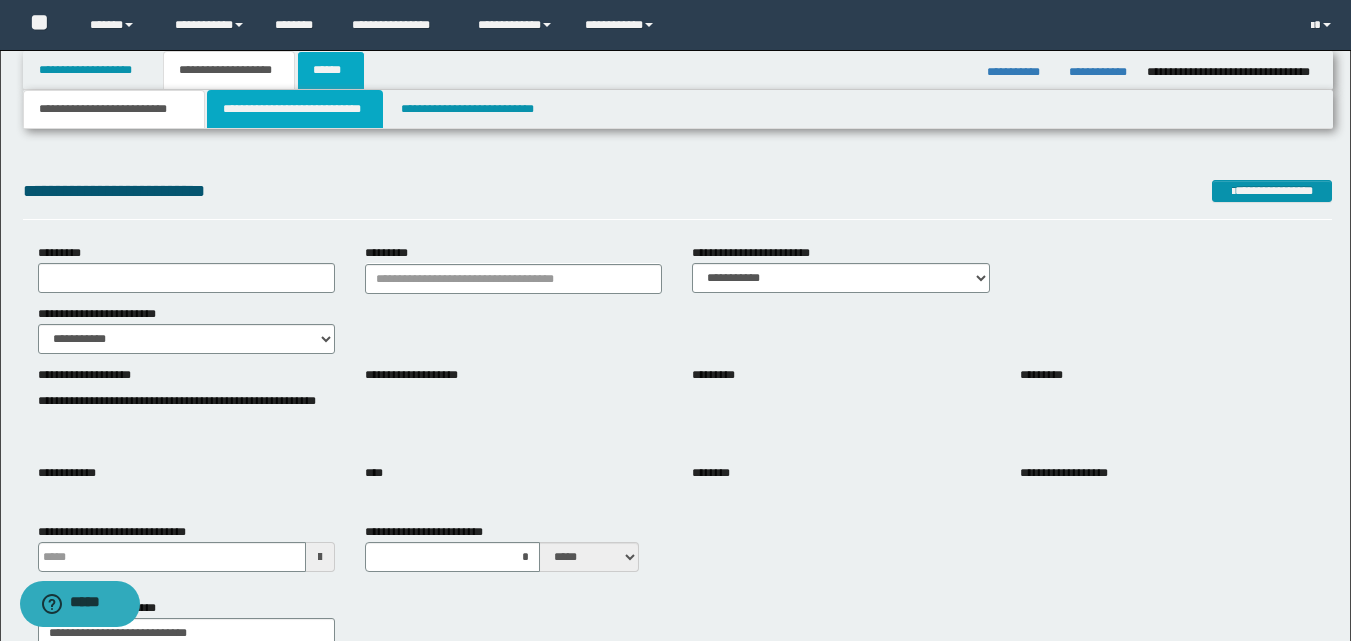 drag, startPoint x: 251, startPoint y: 117, endPoint x: 310, endPoint y: 81, distance: 69.115845 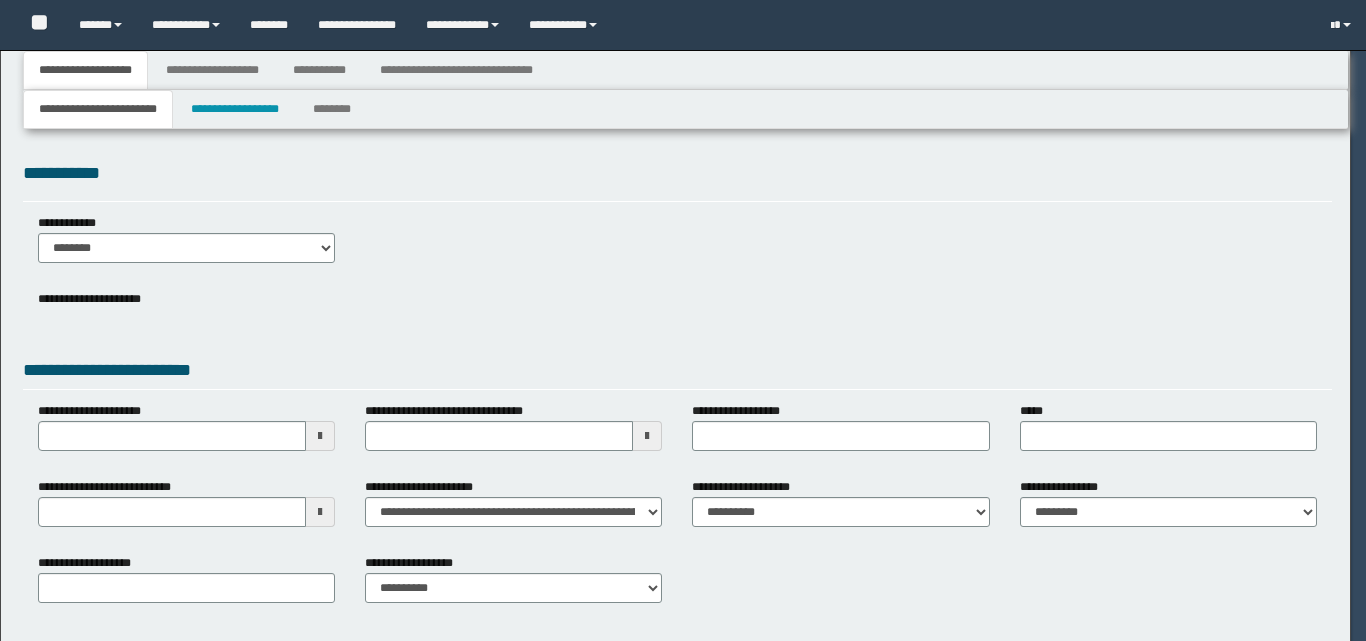 scroll, scrollTop: 0, scrollLeft: 0, axis: both 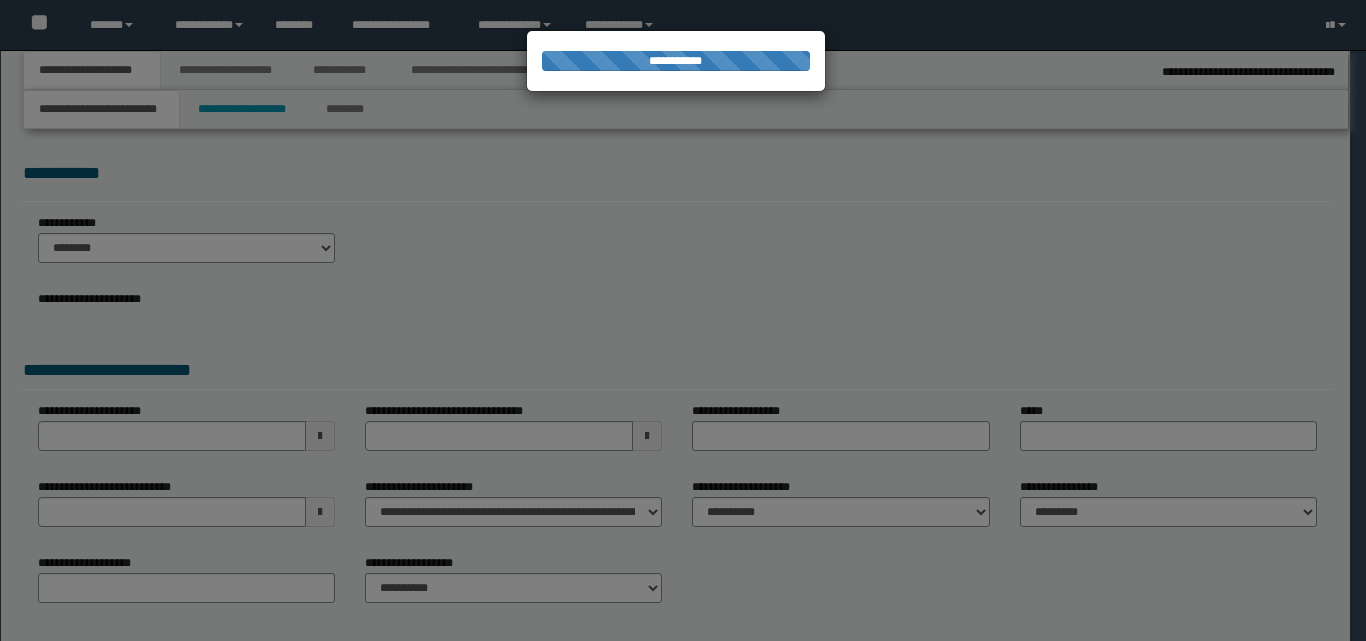 select on "*" 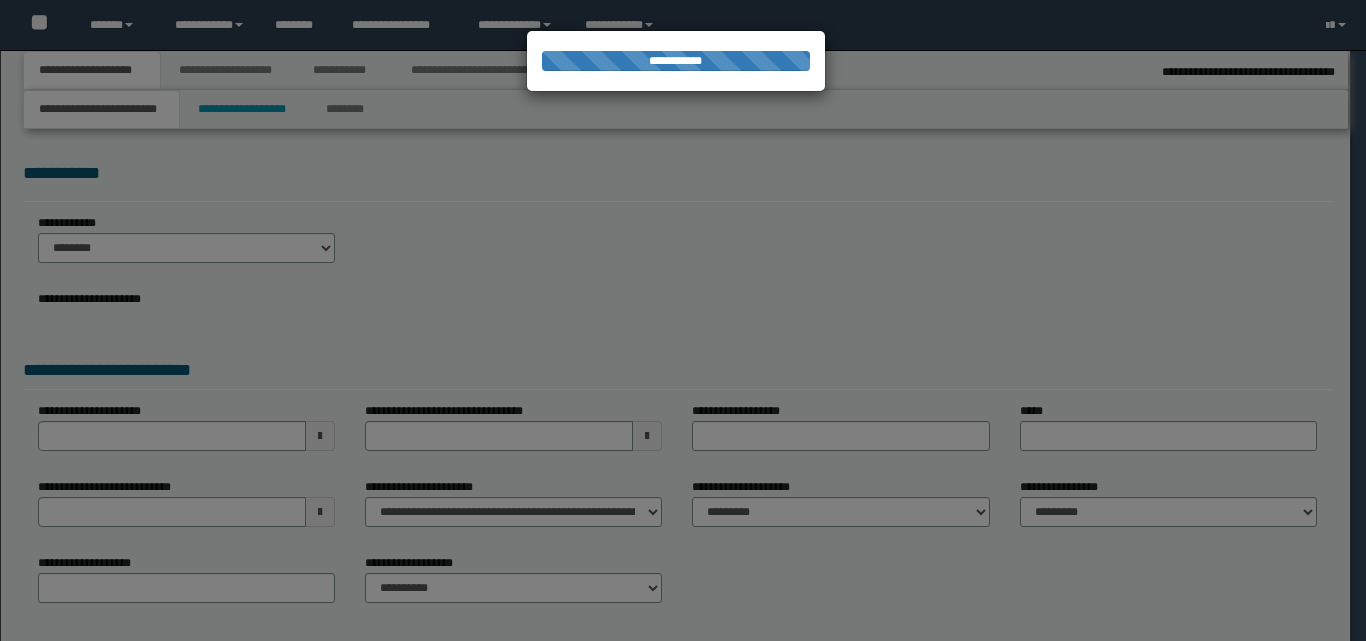 scroll, scrollTop: 0, scrollLeft: 0, axis: both 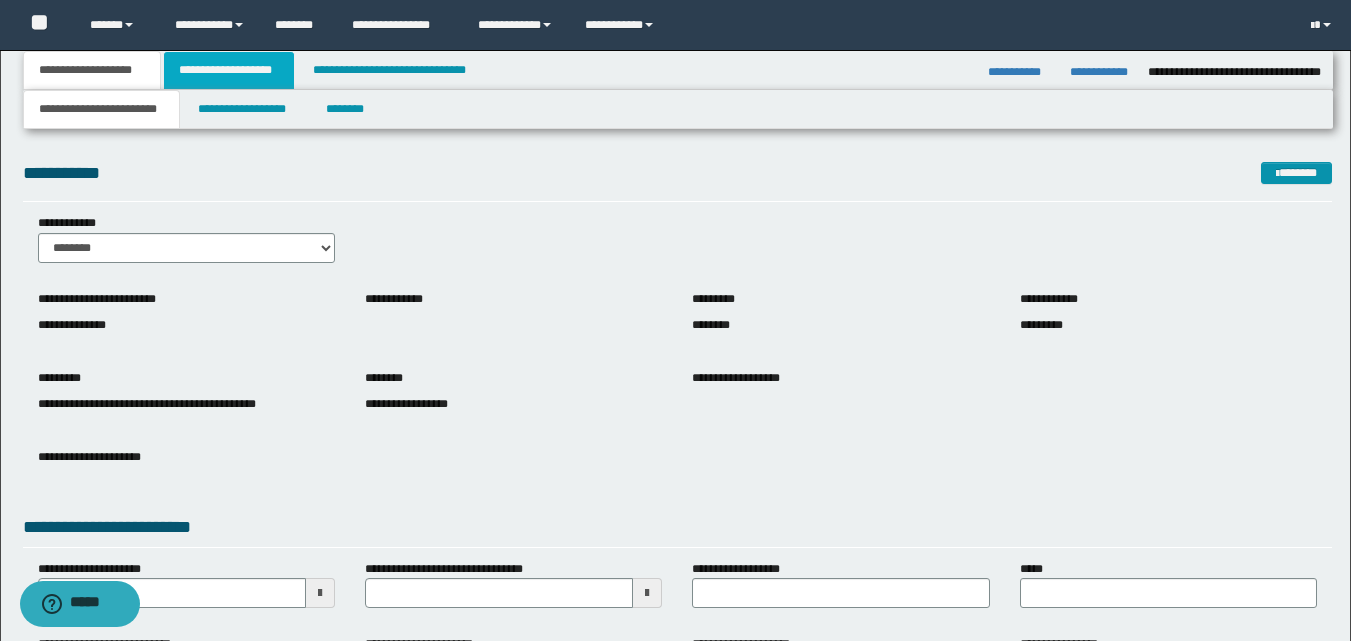 click on "**********" at bounding box center (229, 70) 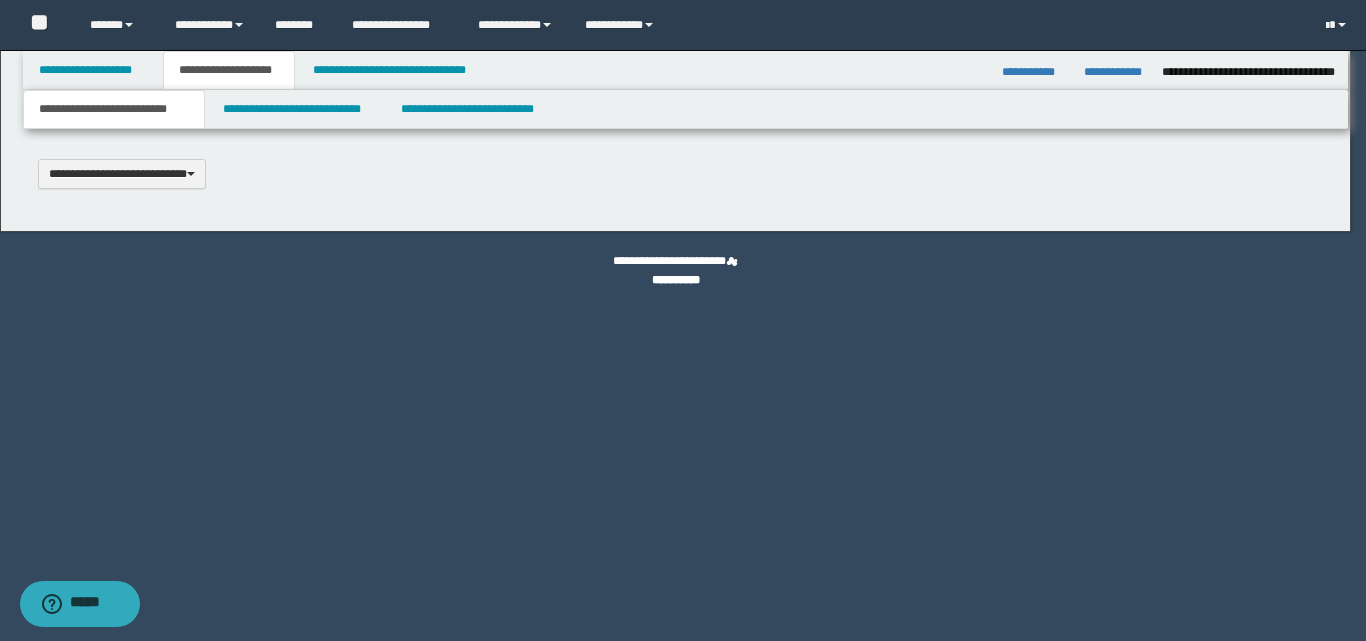 type 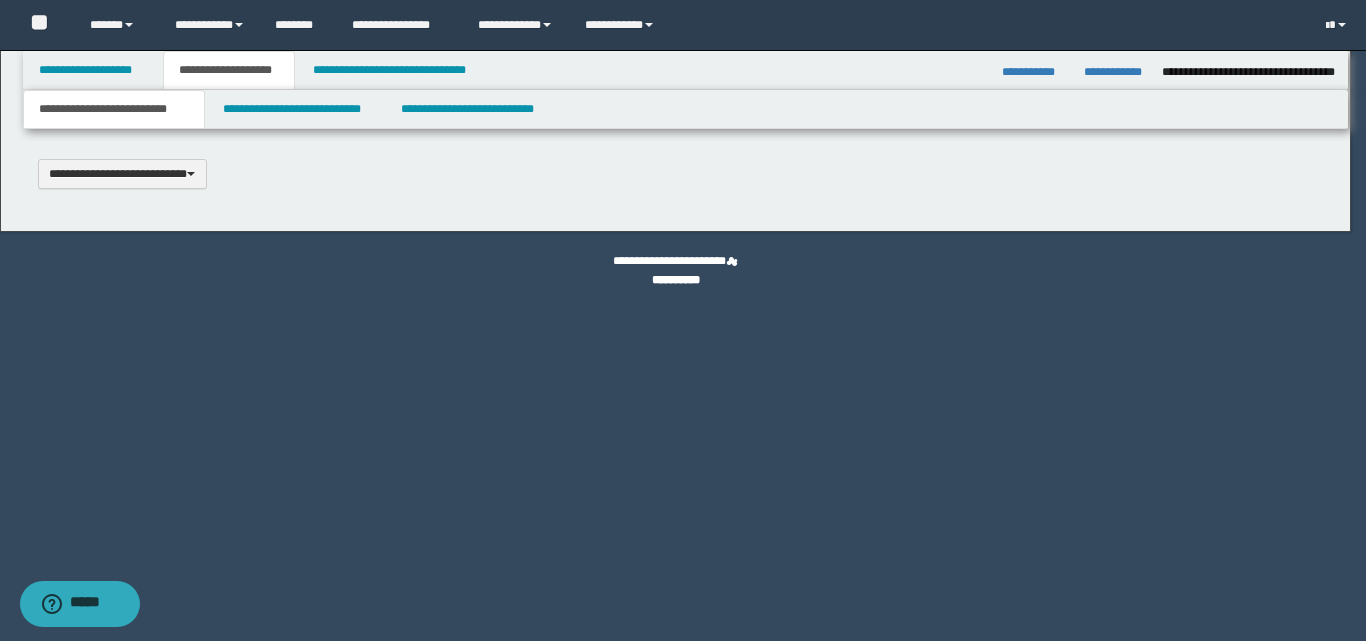 scroll, scrollTop: 0, scrollLeft: 0, axis: both 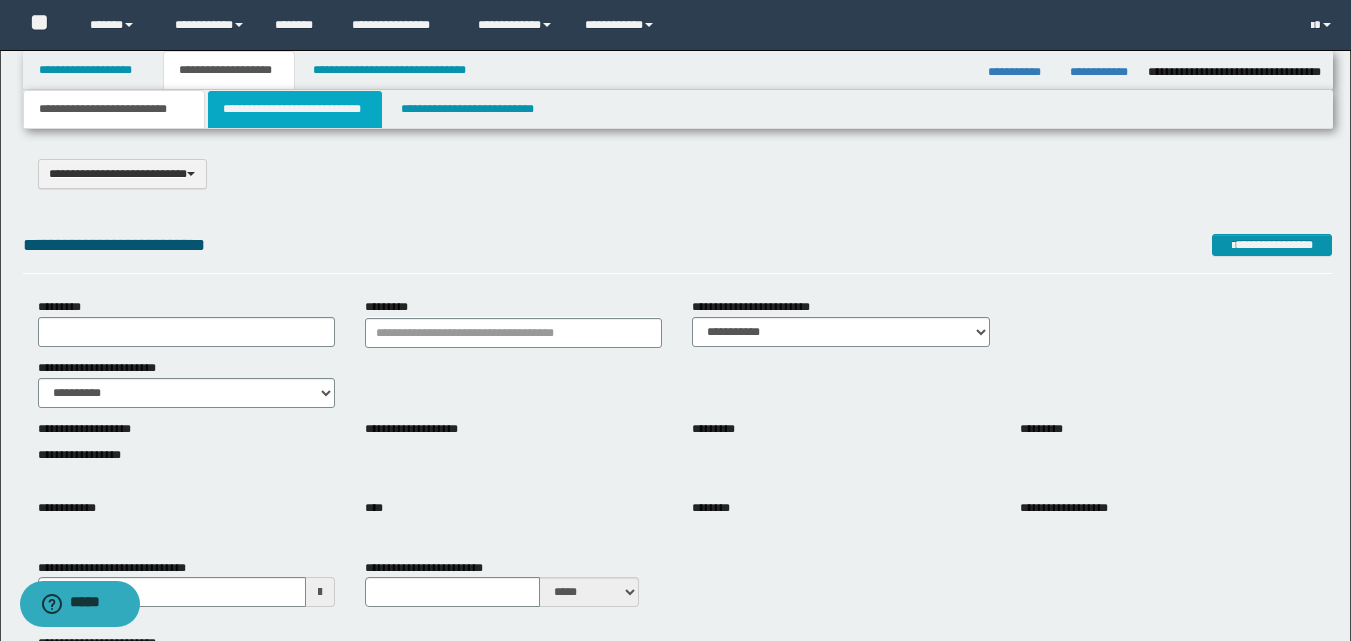 click on "**********" at bounding box center (295, 109) 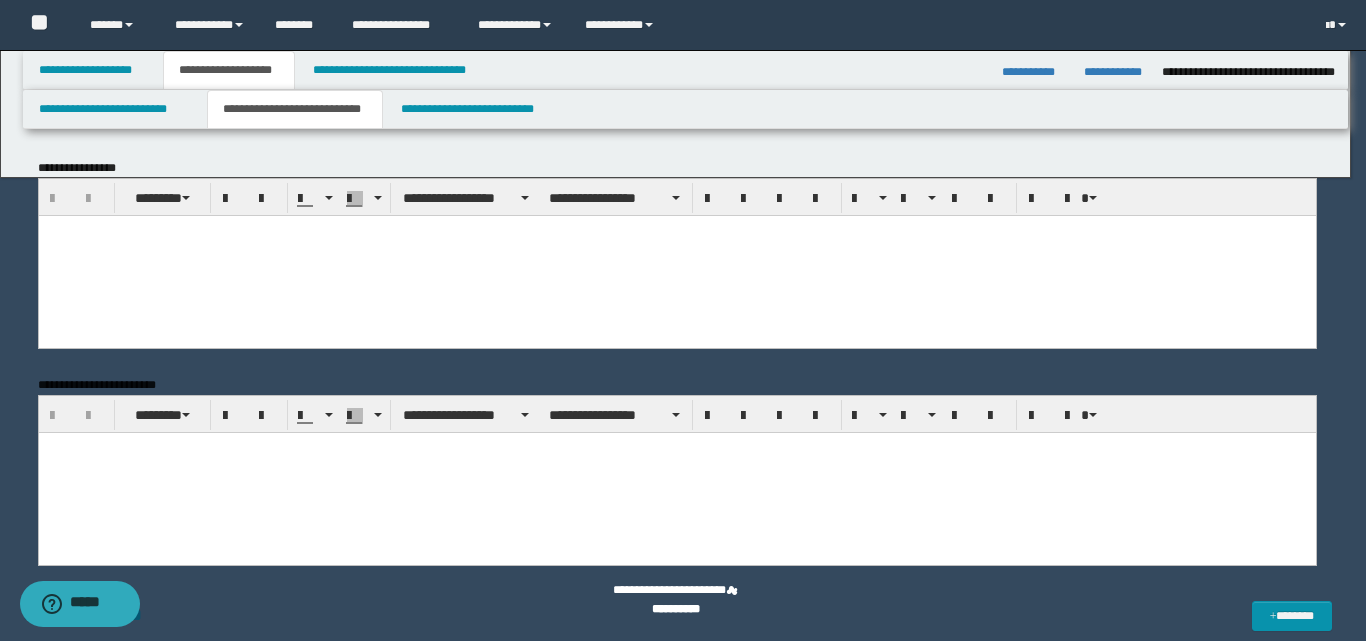 scroll, scrollTop: 0, scrollLeft: 0, axis: both 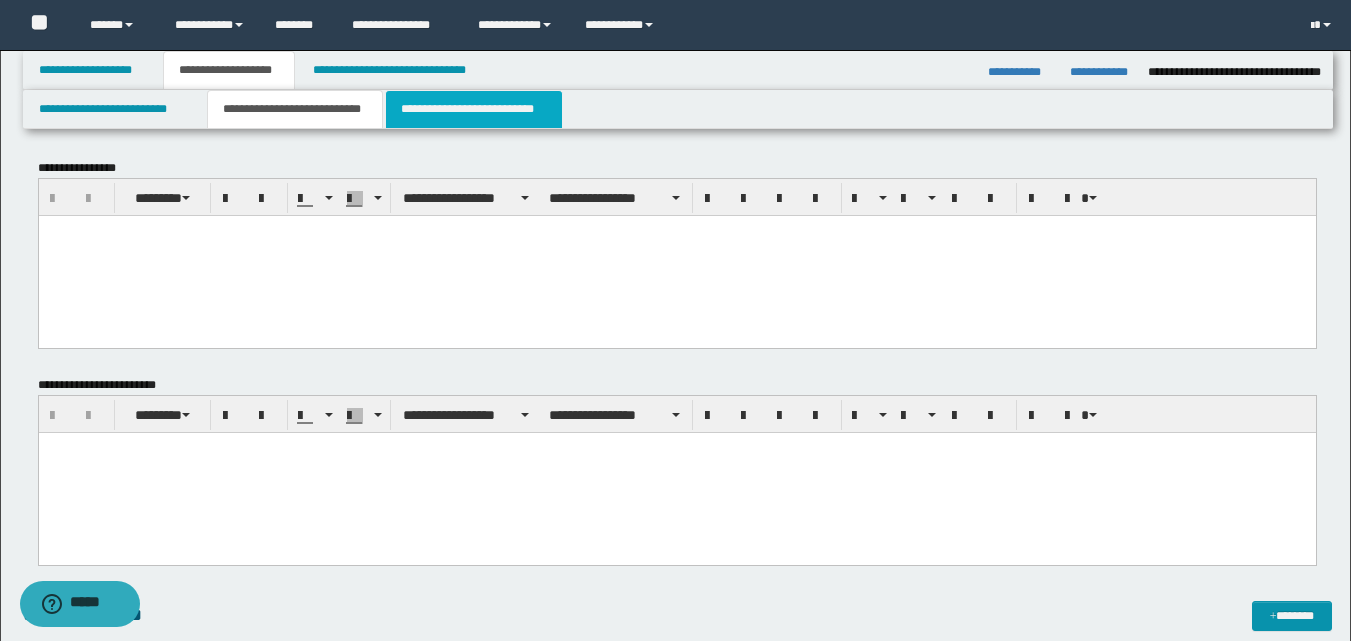click on "**********" at bounding box center [474, 109] 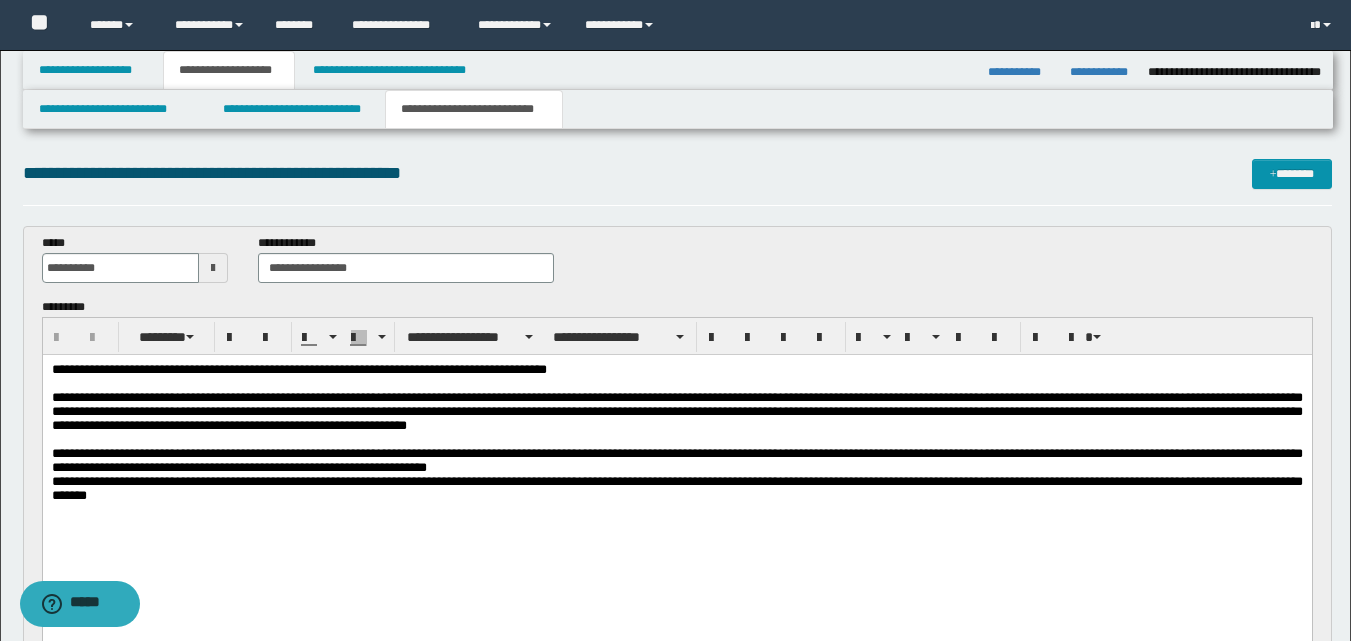 scroll, scrollTop: 0, scrollLeft: 0, axis: both 